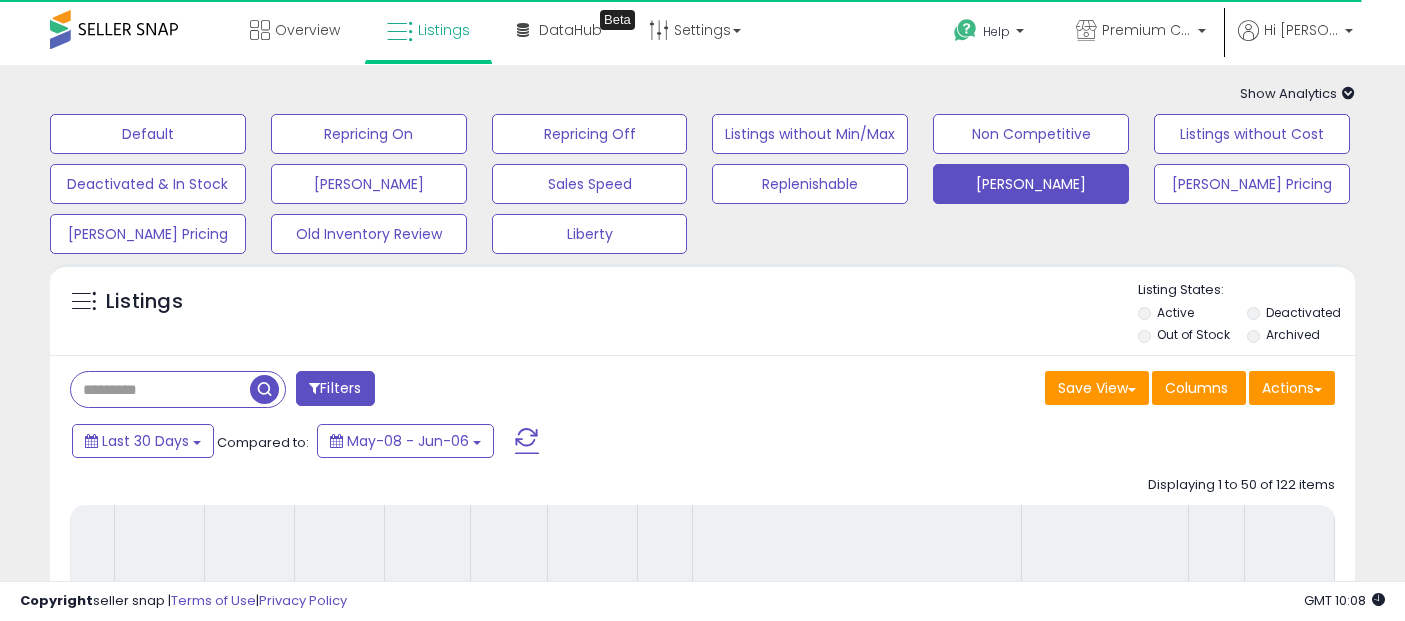 select on "**" 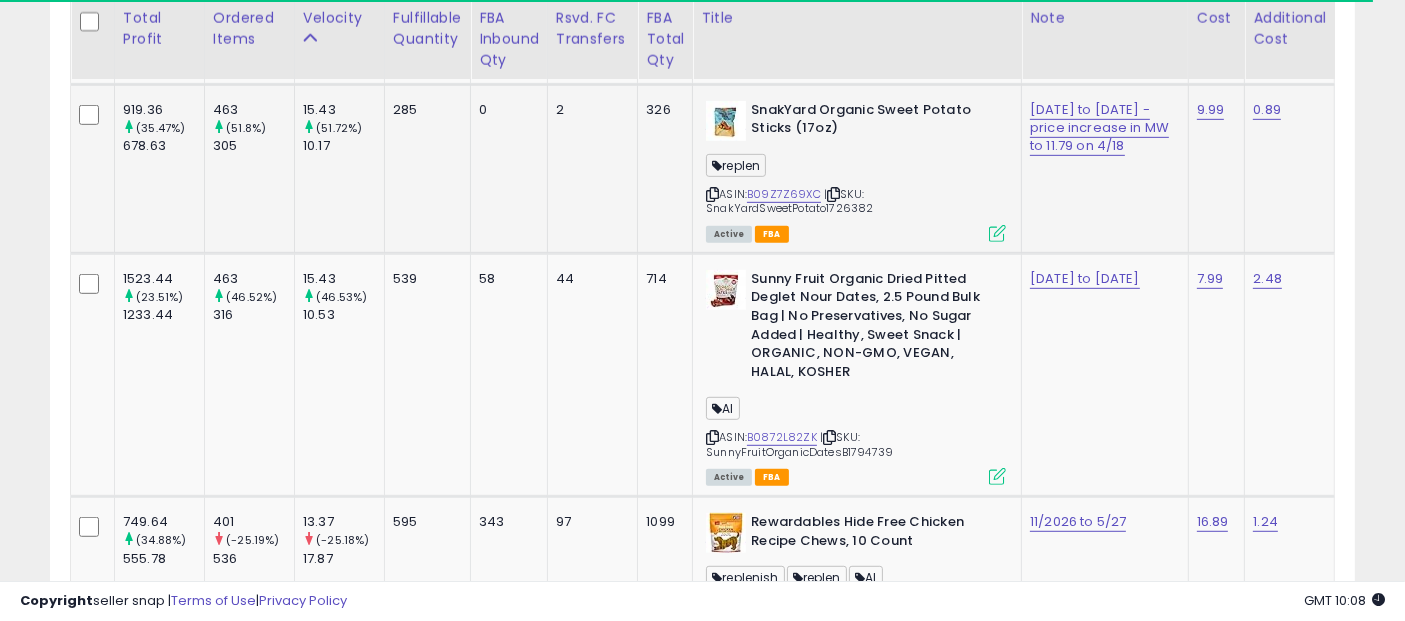 scroll, scrollTop: 1111, scrollLeft: 0, axis: vertical 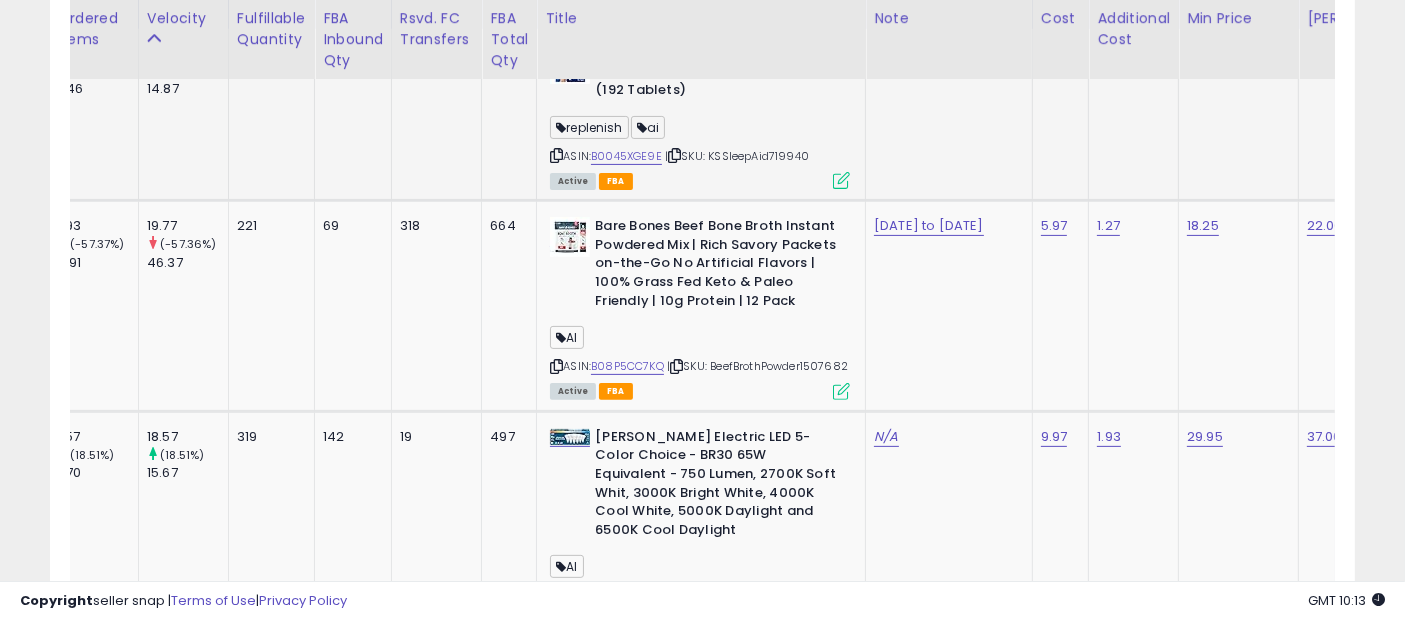 click at bounding box center [674, 155] 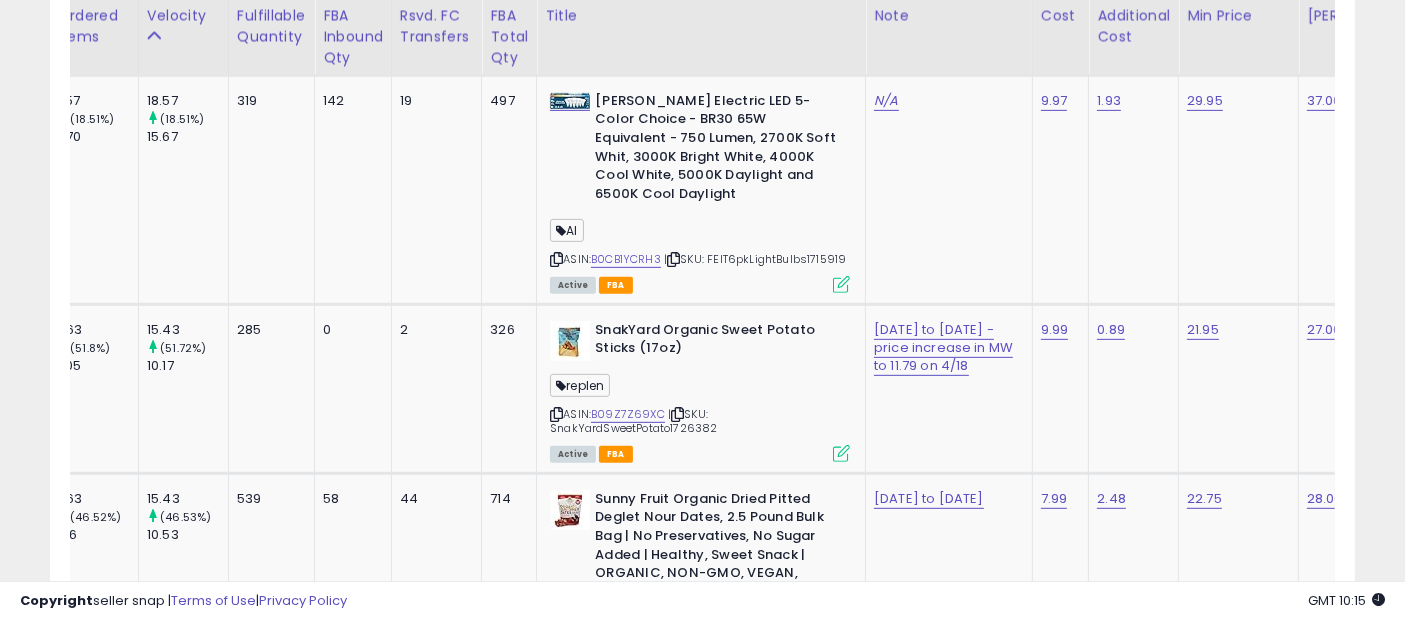 scroll, scrollTop: 1000, scrollLeft: 0, axis: vertical 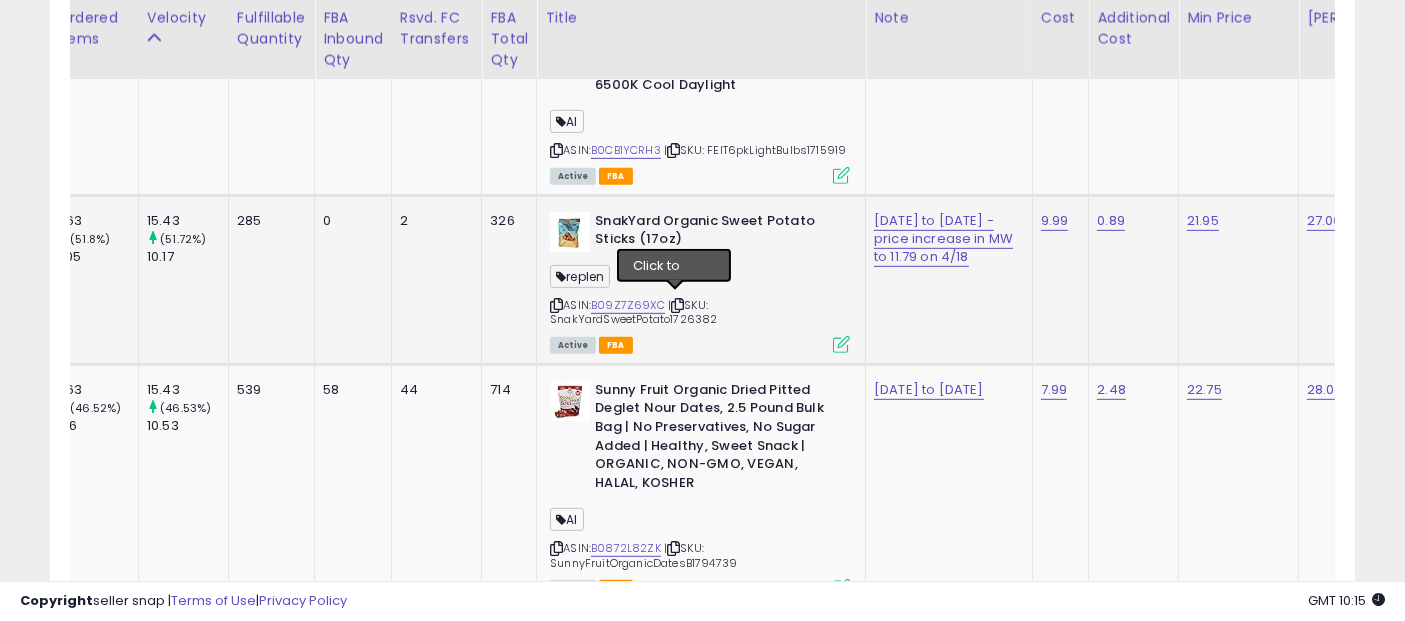 click at bounding box center (677, 305) 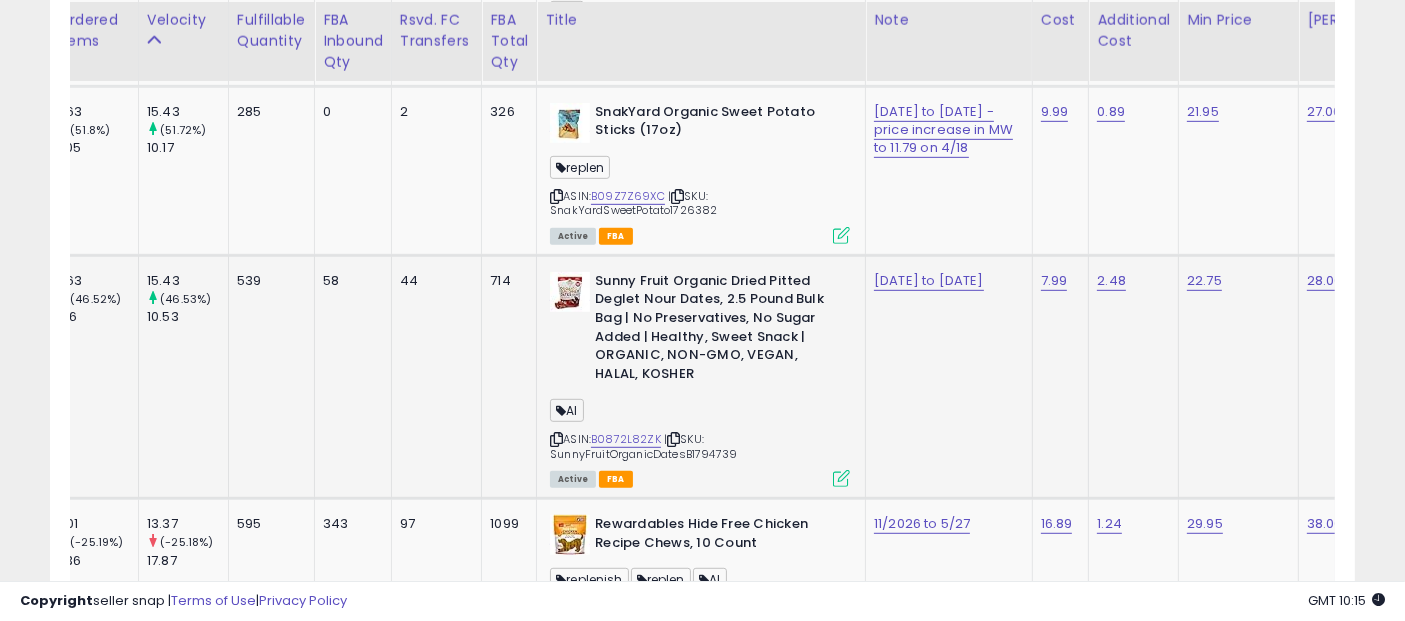 scroll, scrollTop: 1111, scrollLeft: 0, axis: vertical 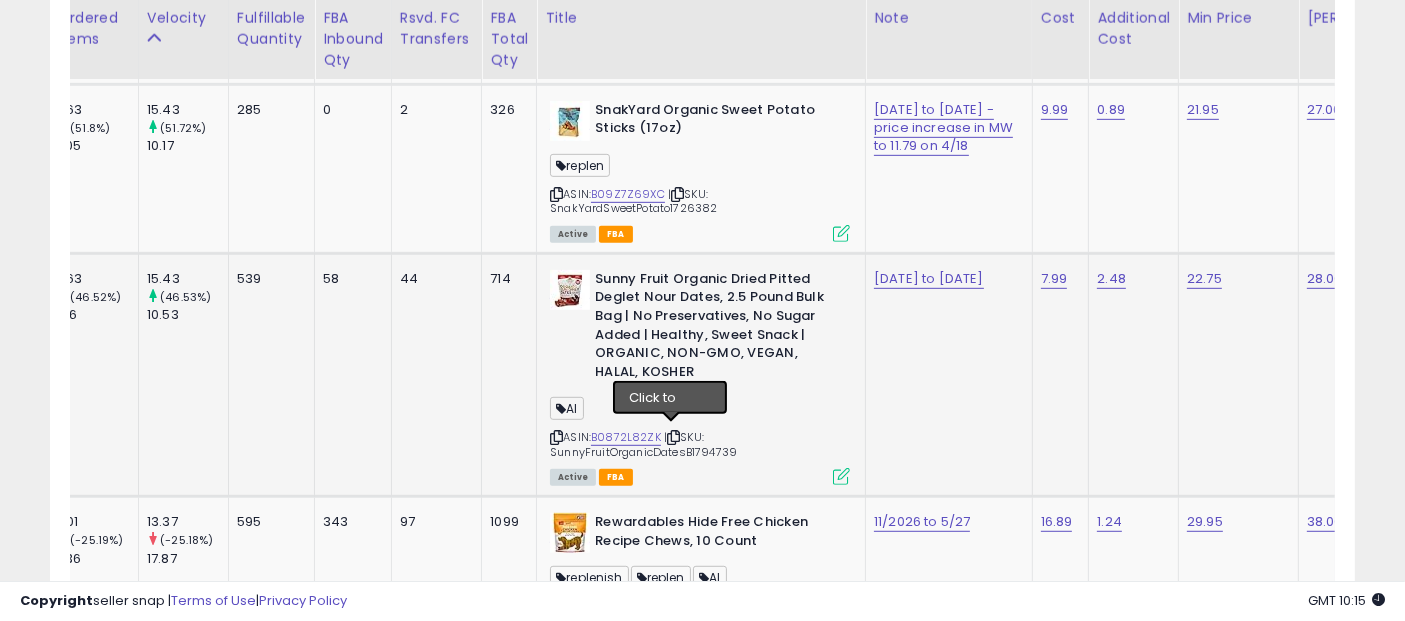 click at bounding box center [673, 437] 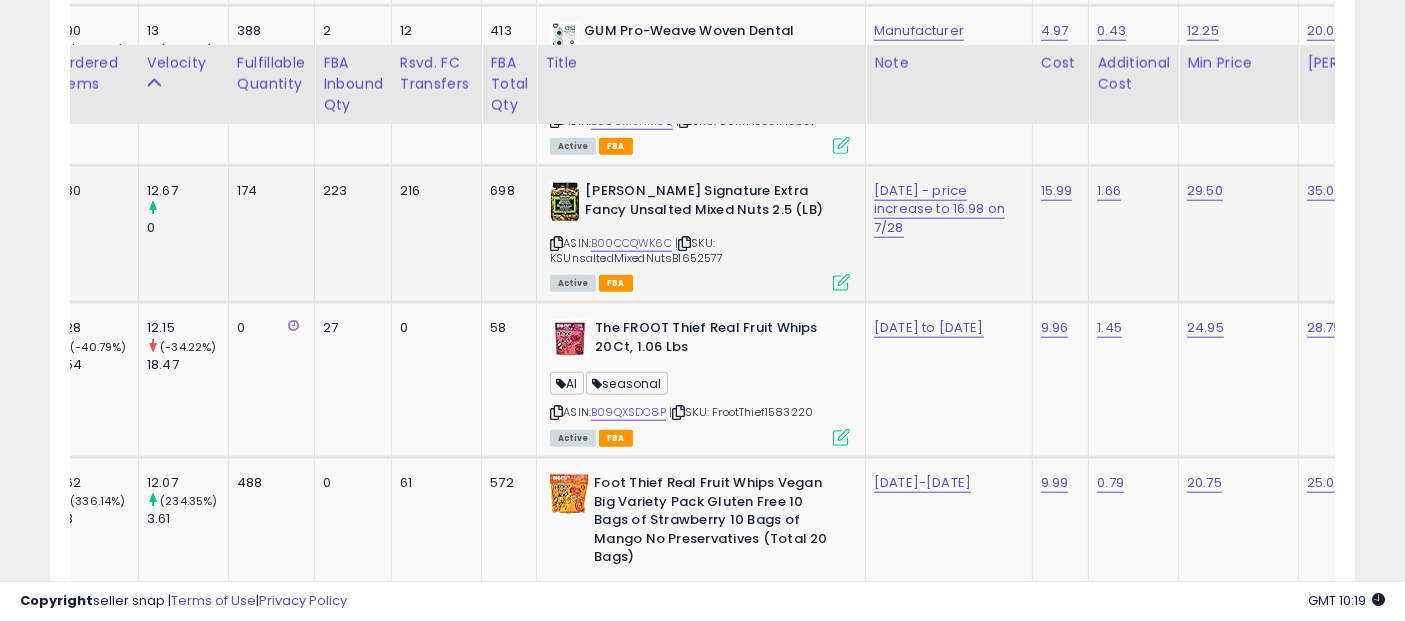 scroll, scrollTop: 2111, scrollLeft: 0, axis: vertical 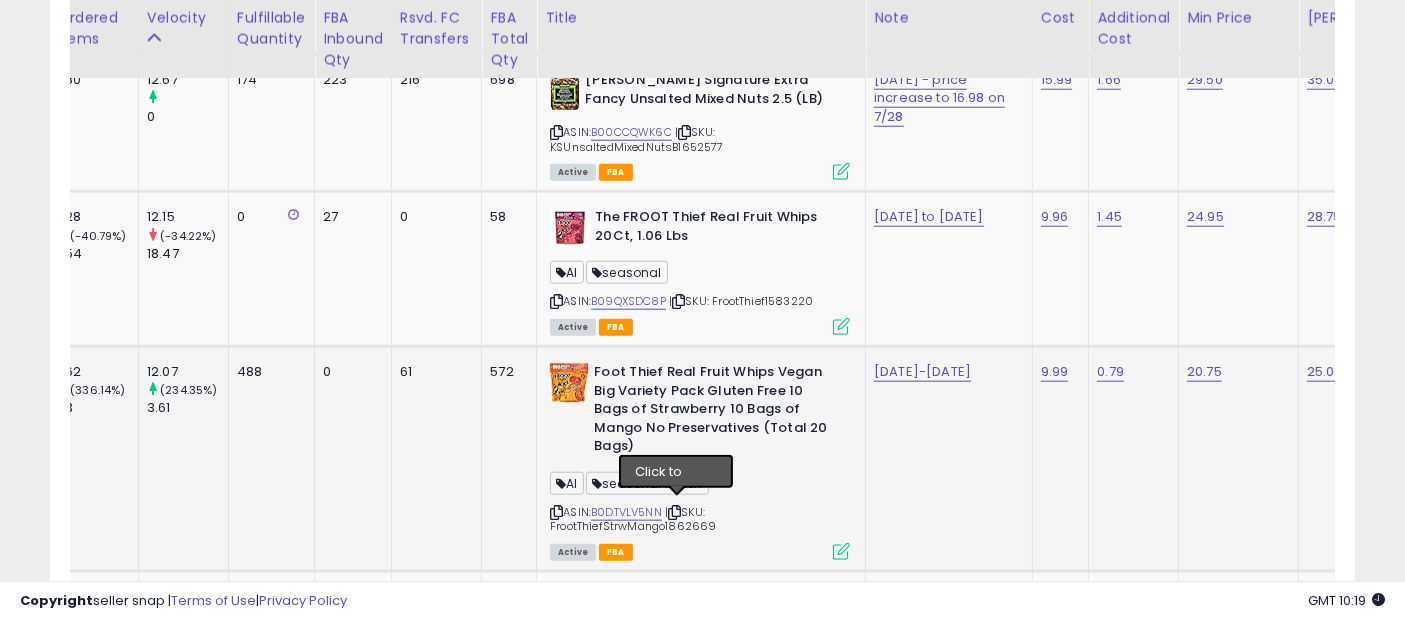 click at bounding box center (674, 512) 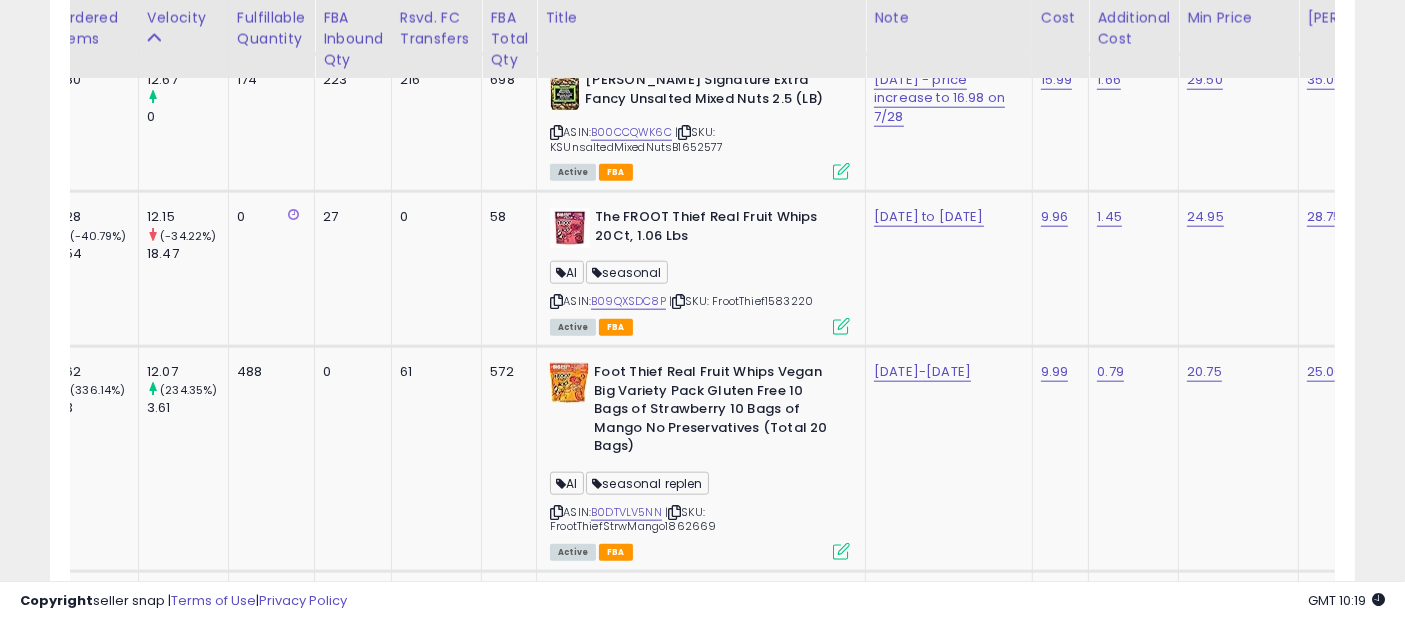scroll, scrollTop: 0, scrollLeft: 399, axis: horizontal 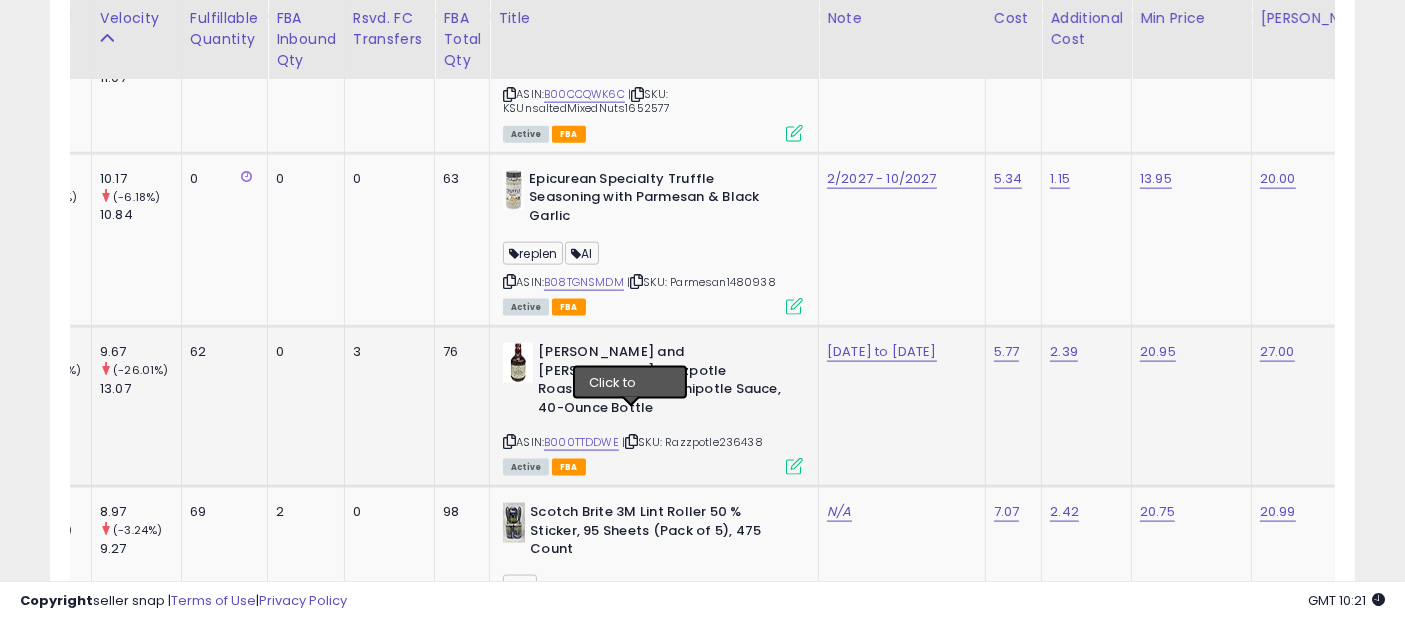 click at bounding box center (631, 441) 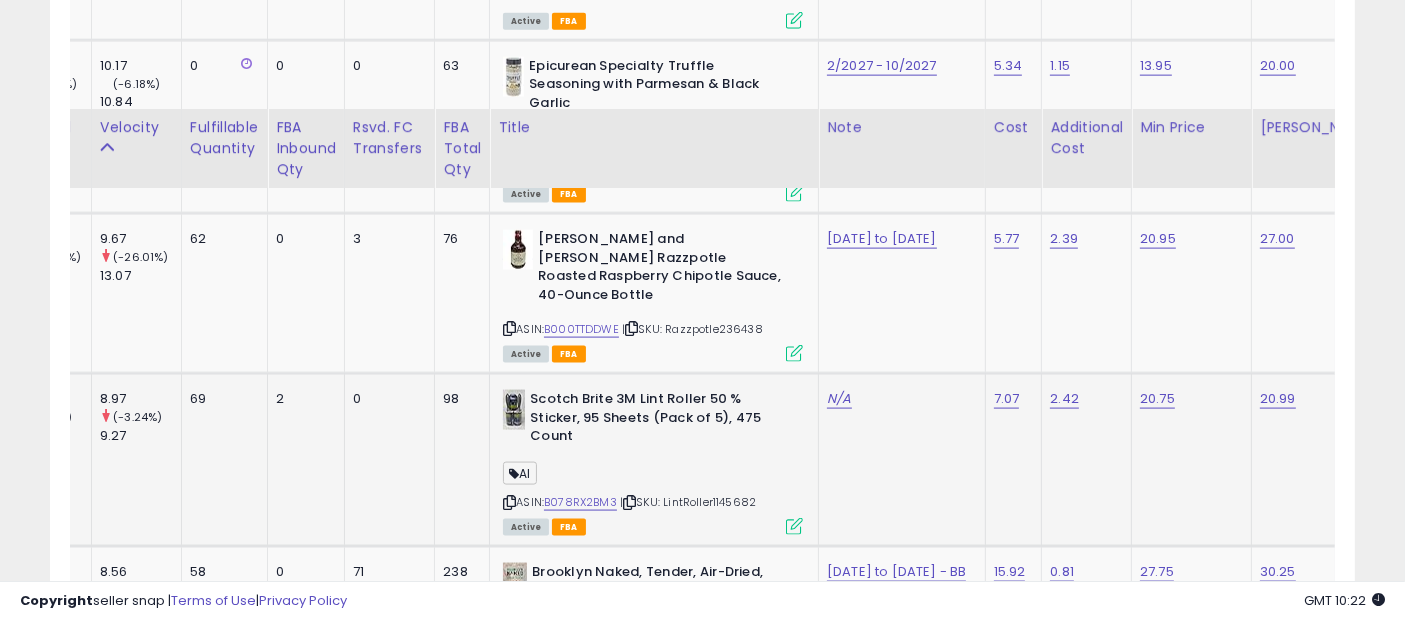 scroll, scrollTop: 2888, scrollLeft: 0, axis: vertical 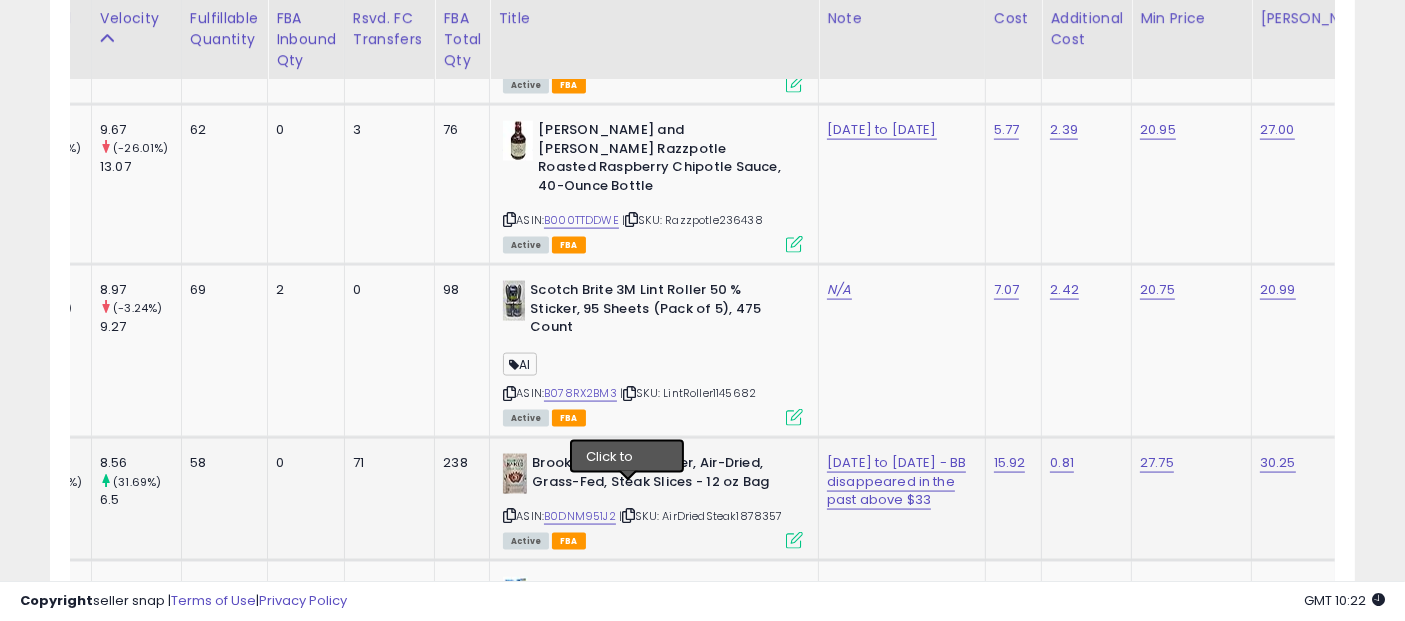 click at bounding box center (628, 515) 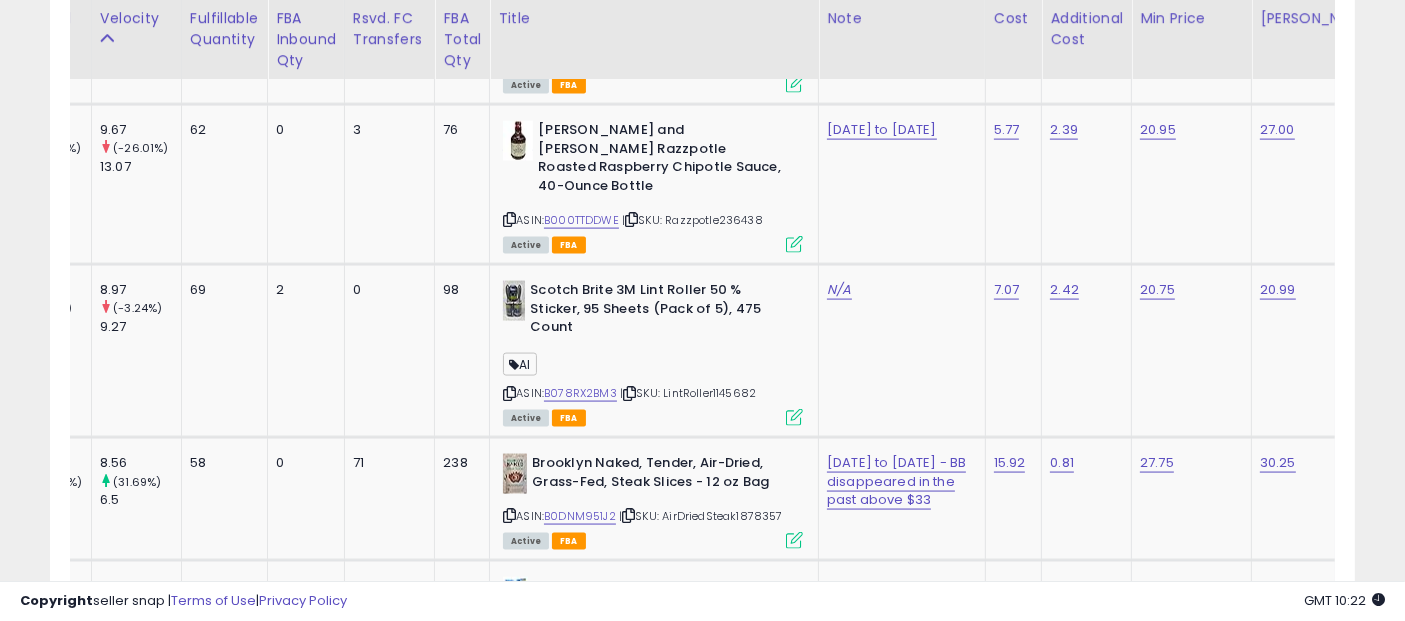 scroll, scrollTop: 0, scrollLeft: 290, axis: horizontal 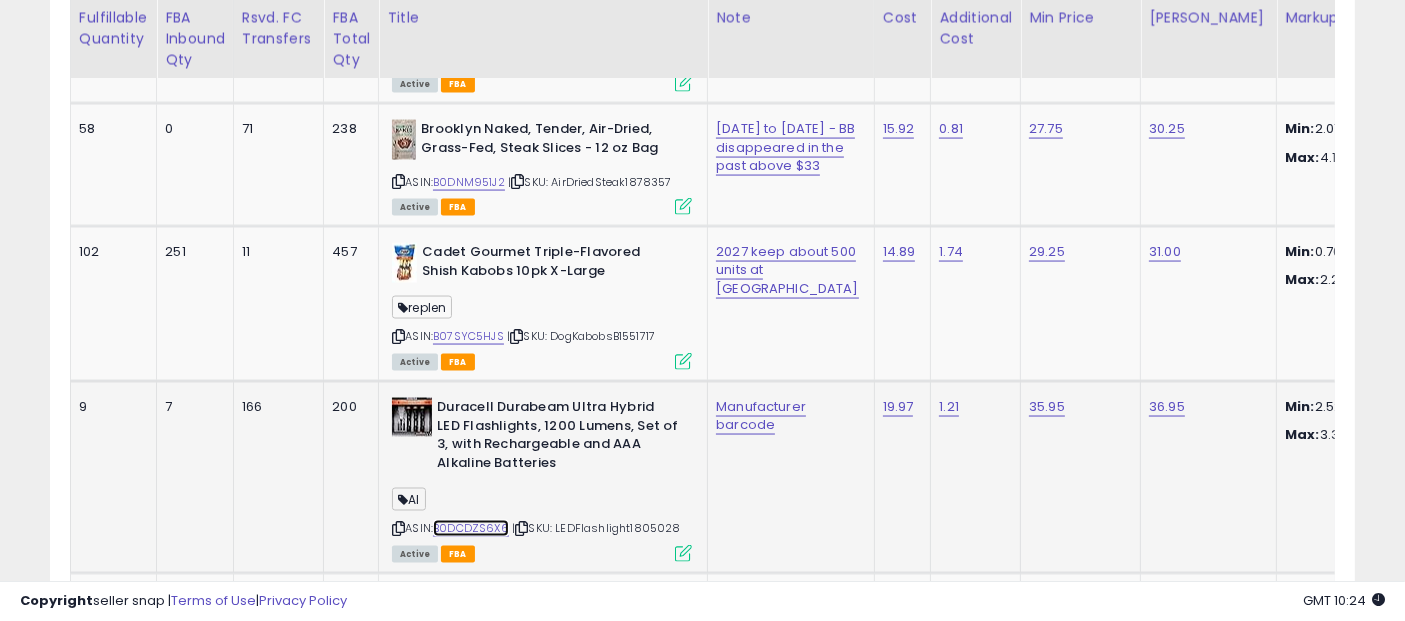 click on "B0DCDZS6X6" at bounding box center (471, 528) 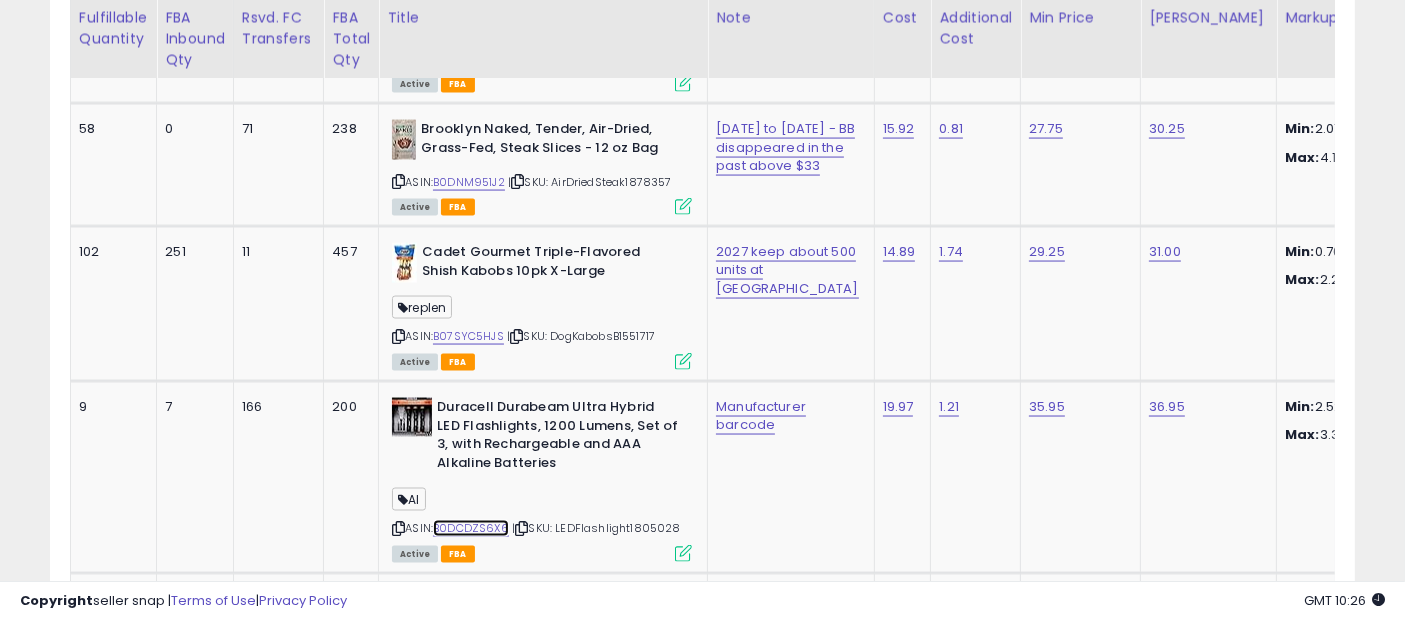 scroll, scrollTop: 0, scrollLeft: 290, axis: horizontal 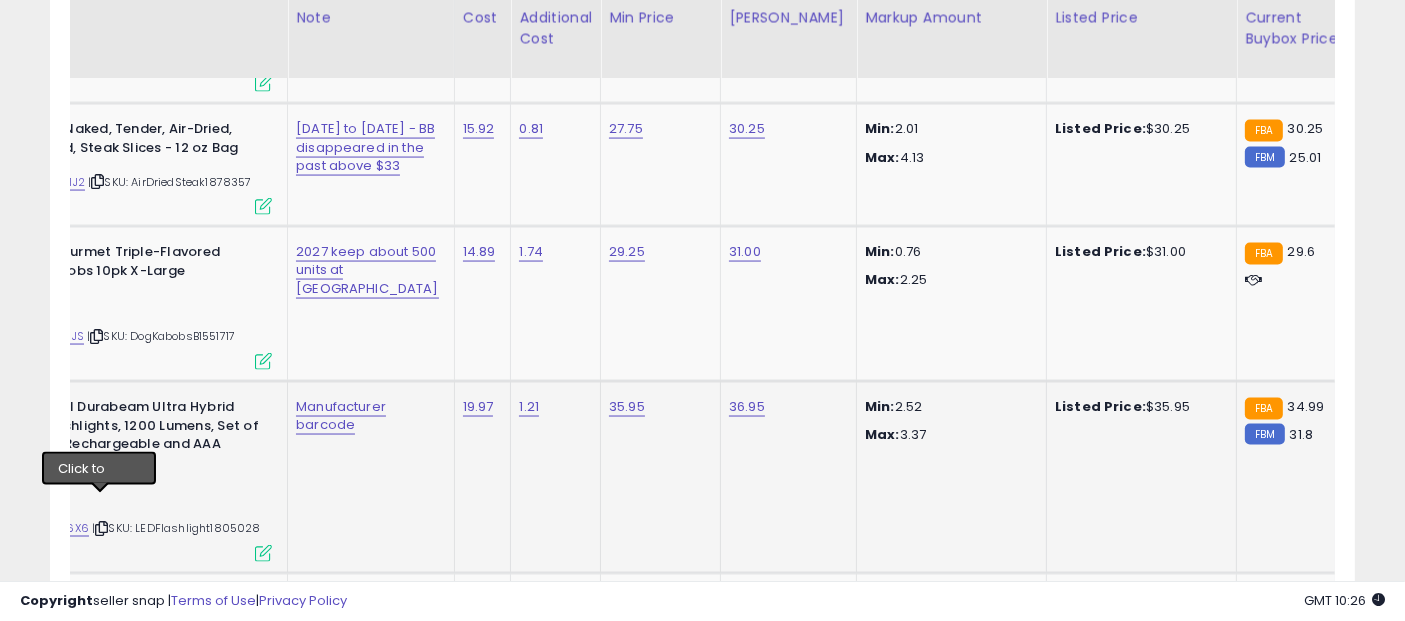 click at bounding box center [101, 528] 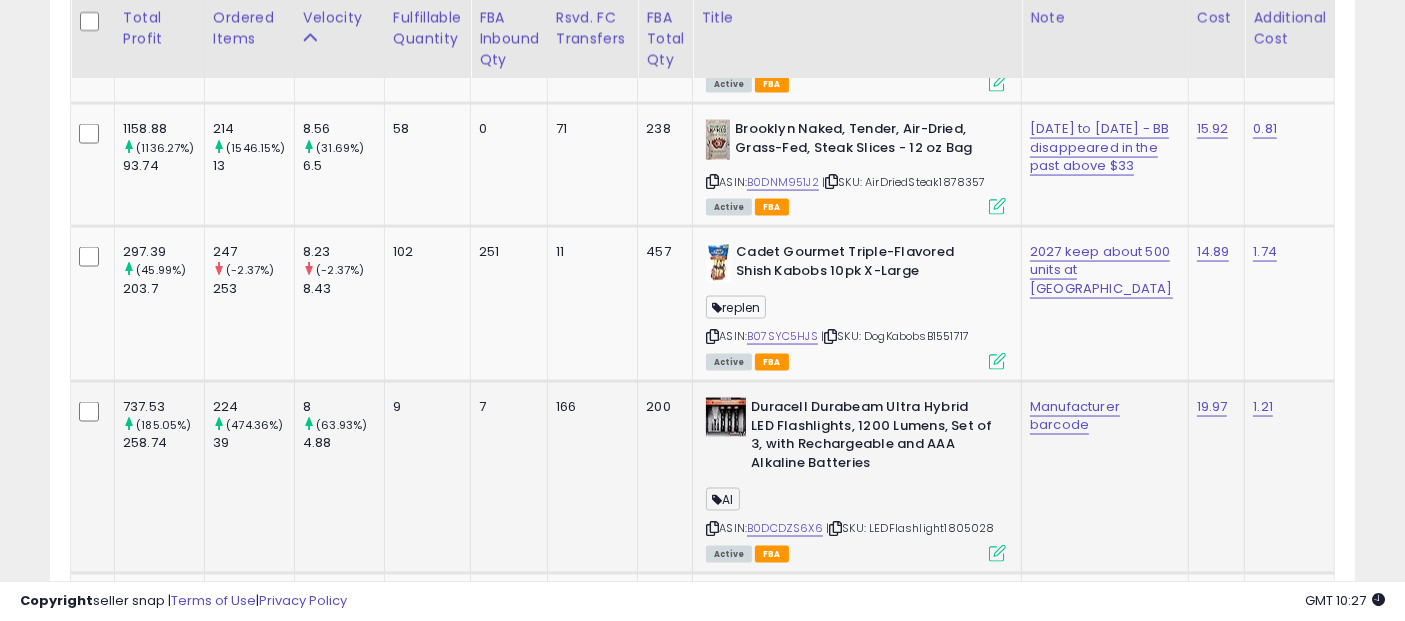 click at bounding box center [835, 528] 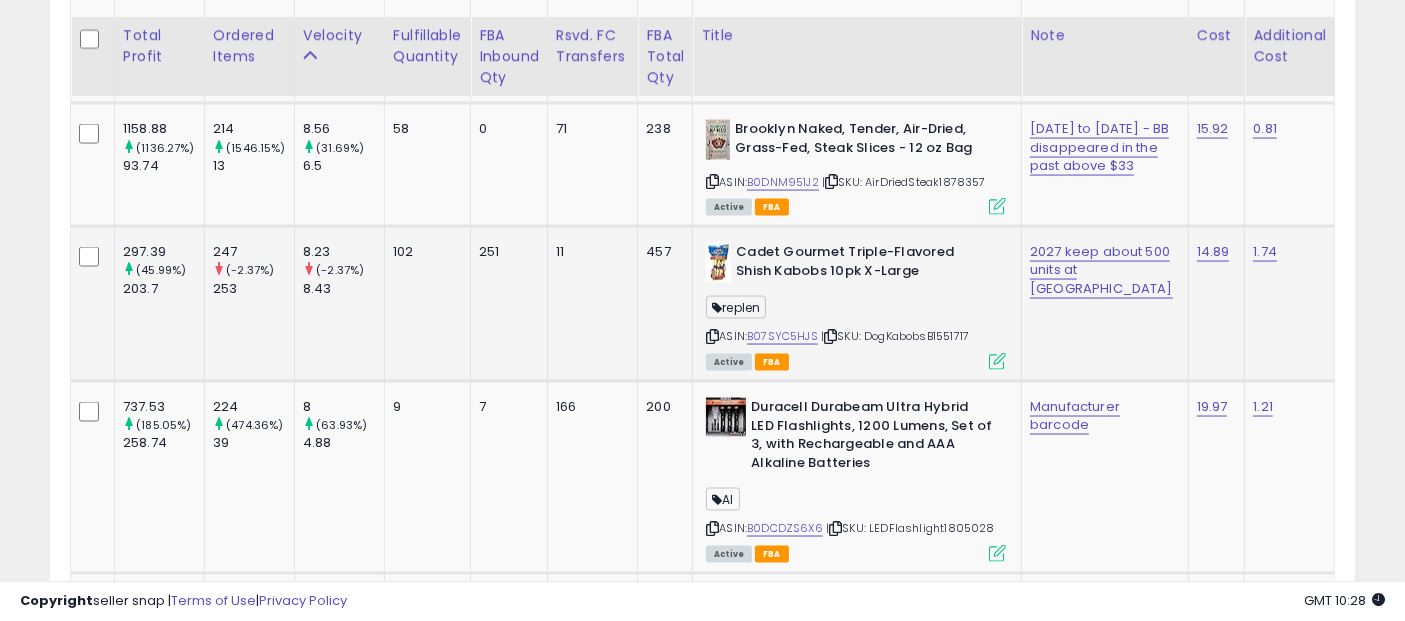 scroll, scrollTop: 3444, scrollLeft: 0, axis: vertical 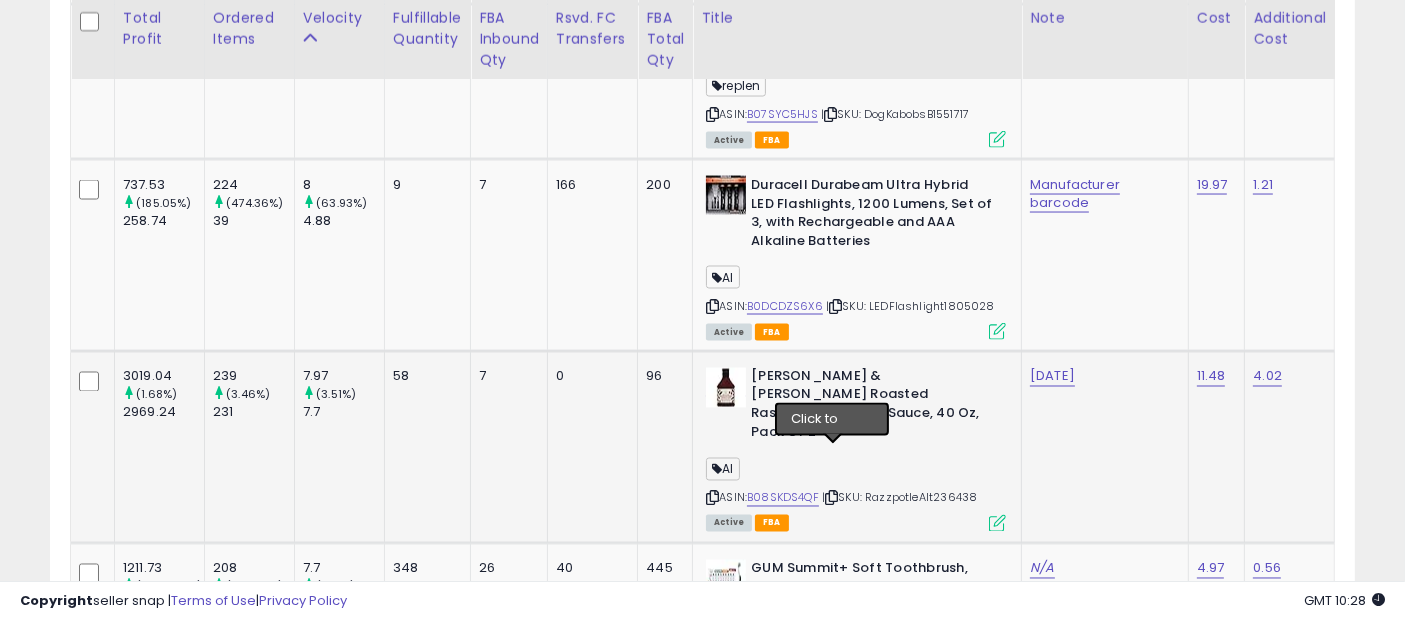 click at bounding box center [831, 498] 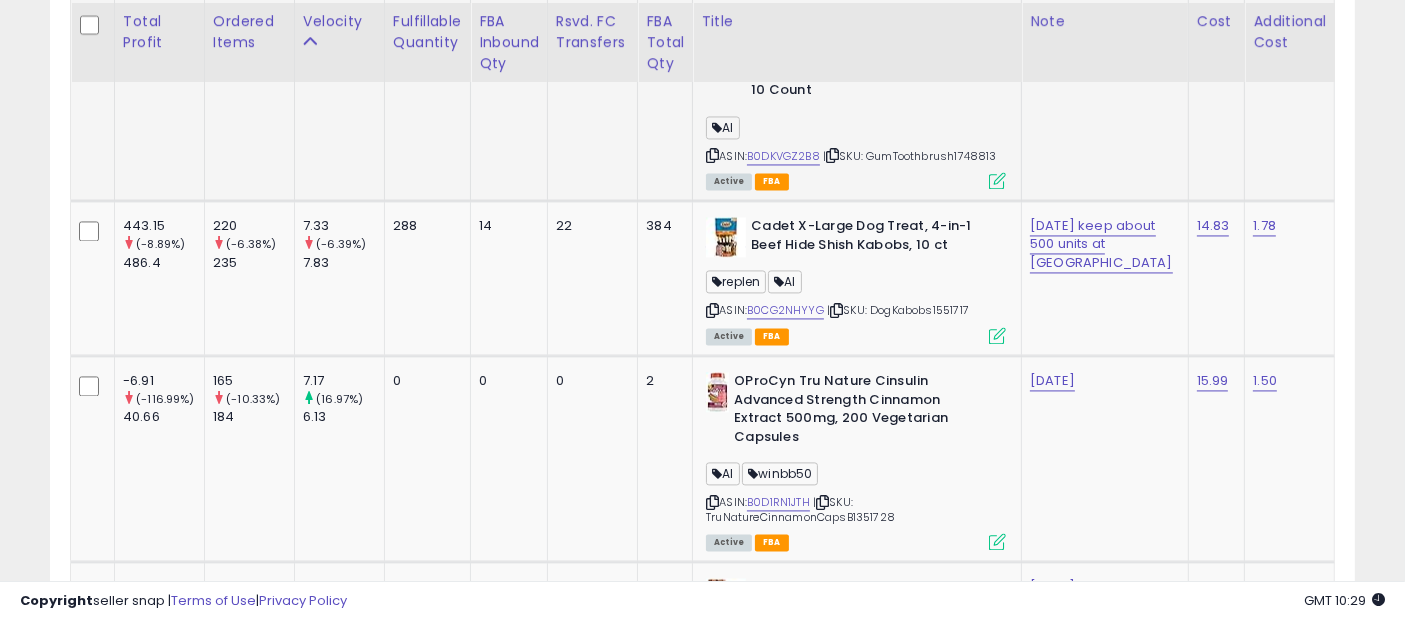 scroll, scrollTop: 4000, scrollLeft: 0, axis: vertical 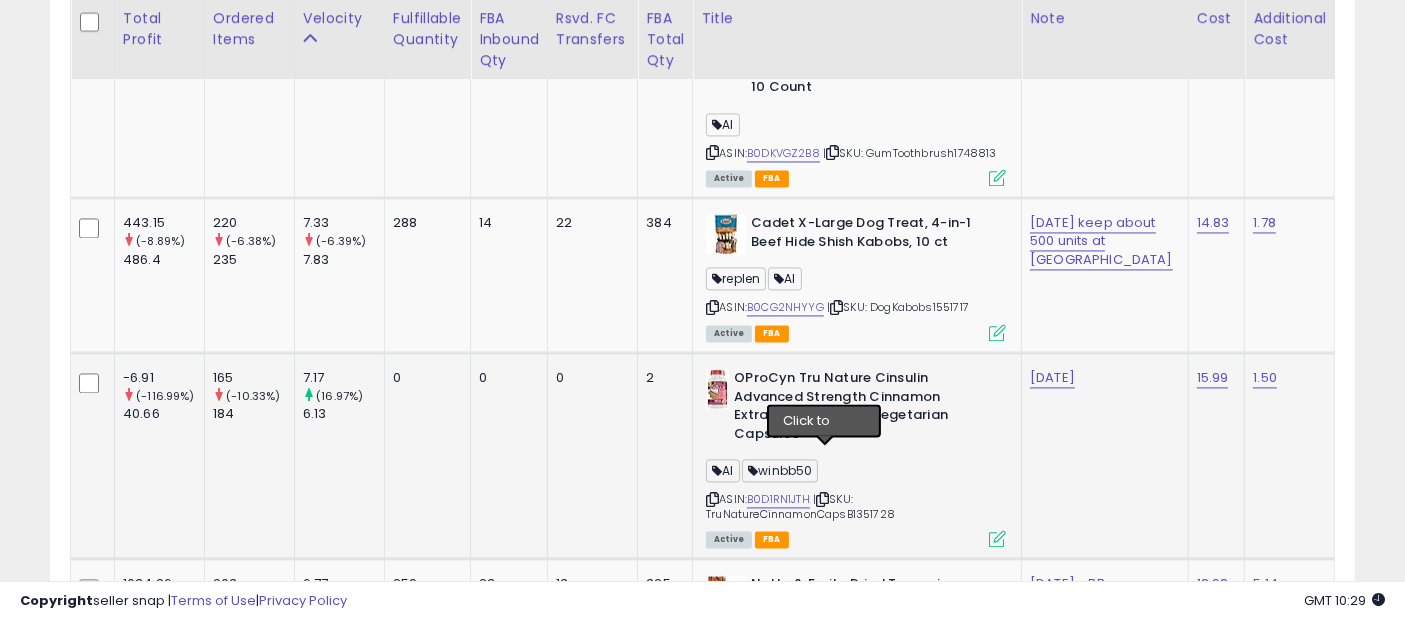 click at bounding box center [822, 499] 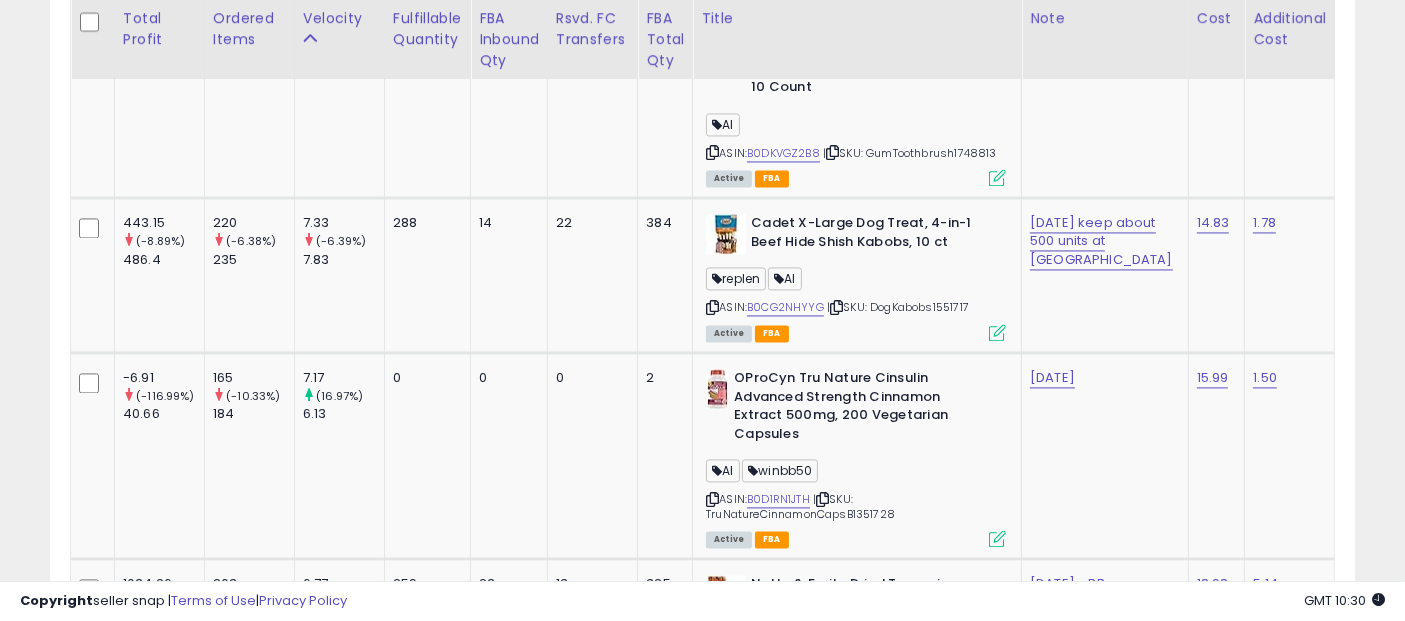 scroll, scrollTop: 0, scrollLeft: 322, axis: horizontal 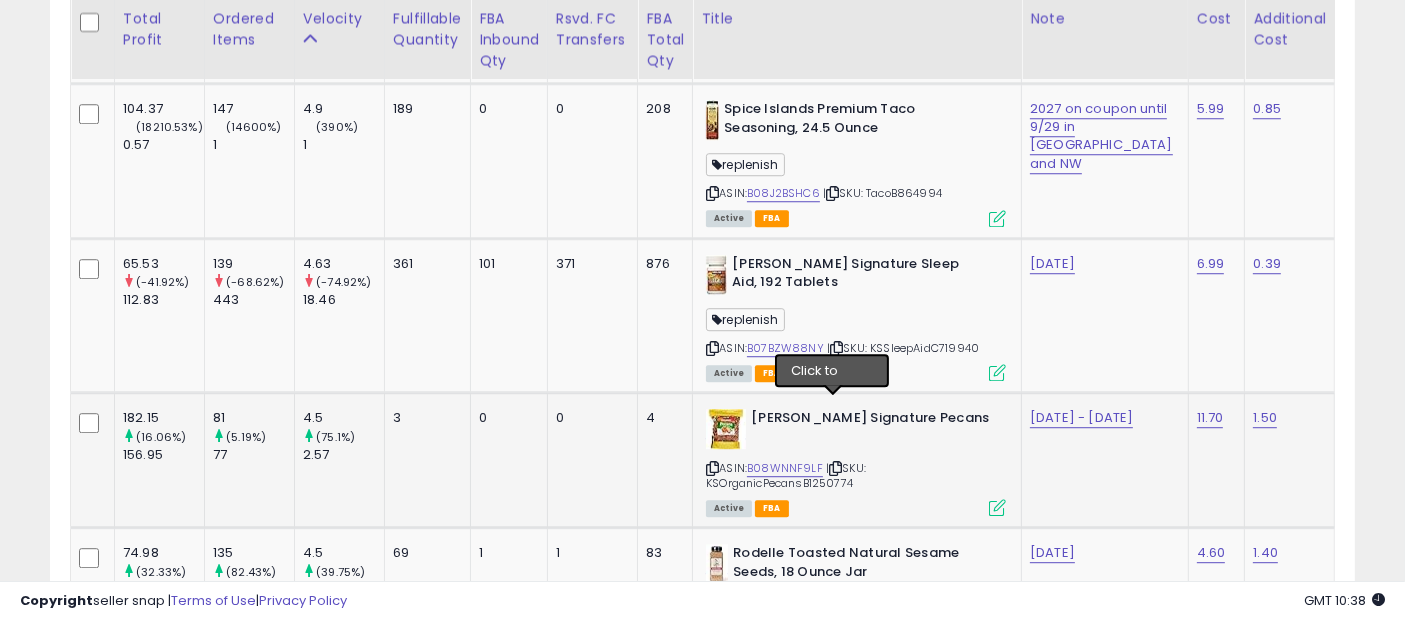 click at bounding box center (835, 468) 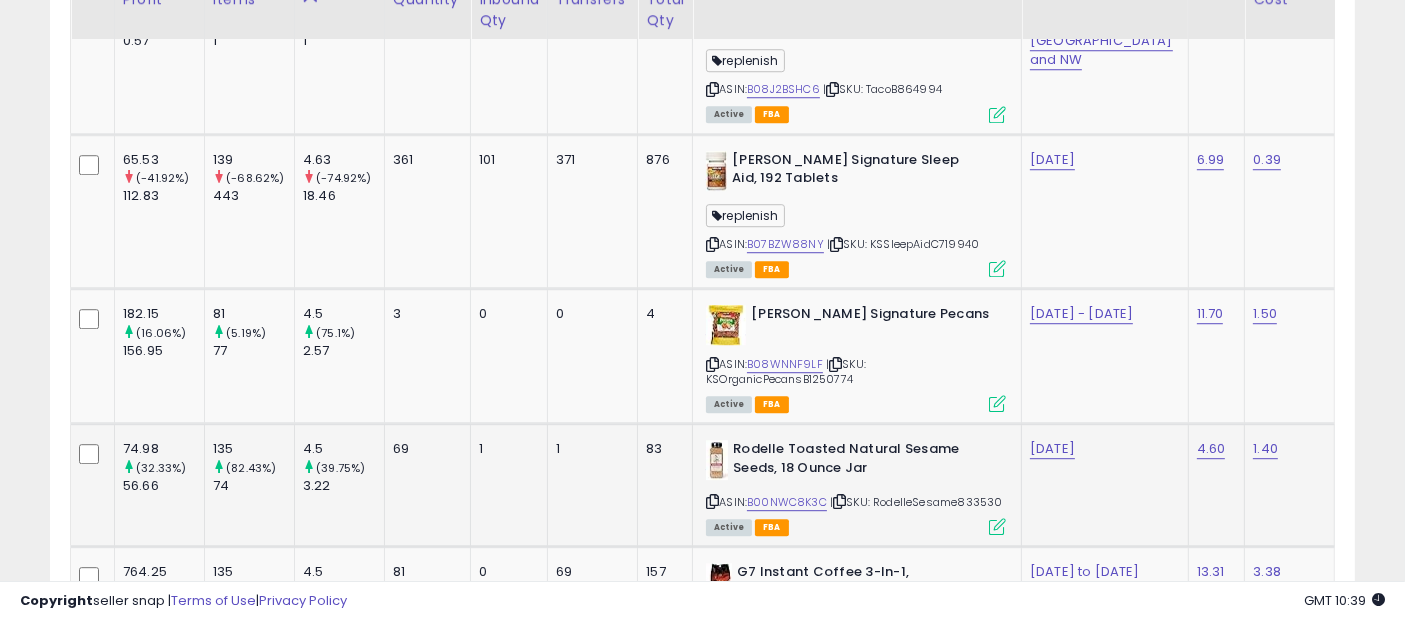 scroll, scrollTop: 5666, scrollLeft: 0, axis: vertical 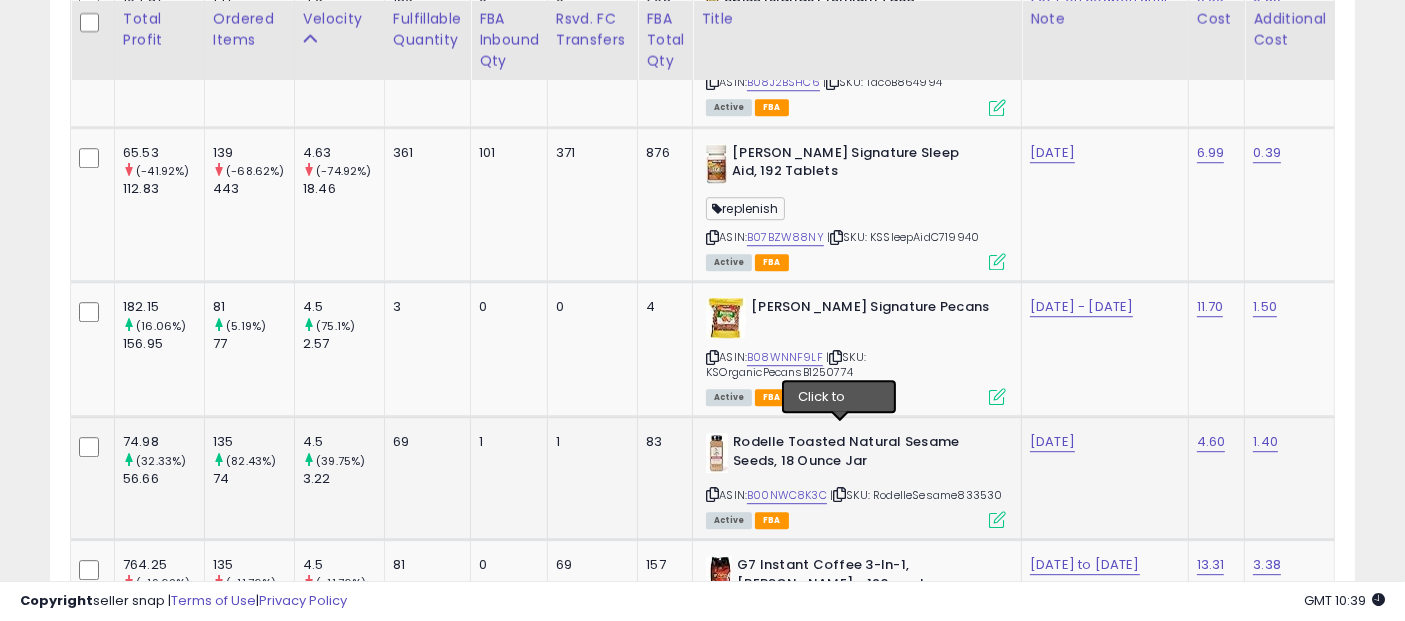 click at bounding box center (839, 494) 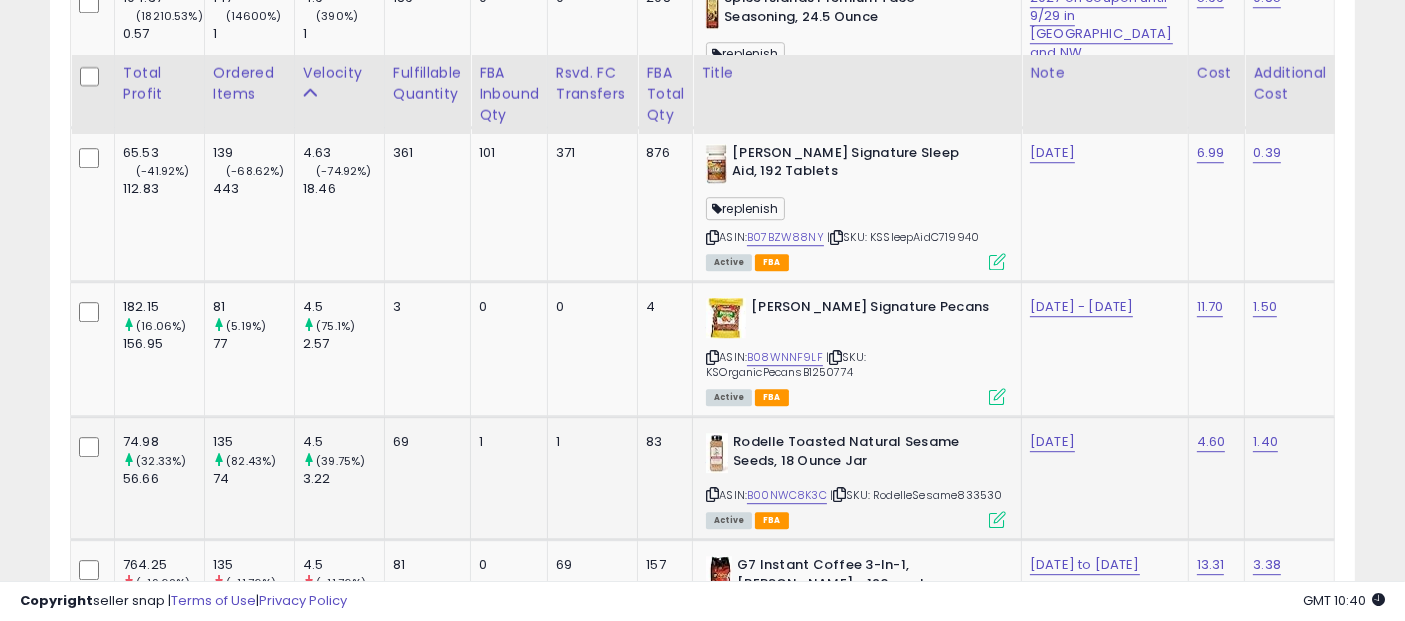 scroll, scrollTop: 5777, scrollLeft: 0, axis: vertical 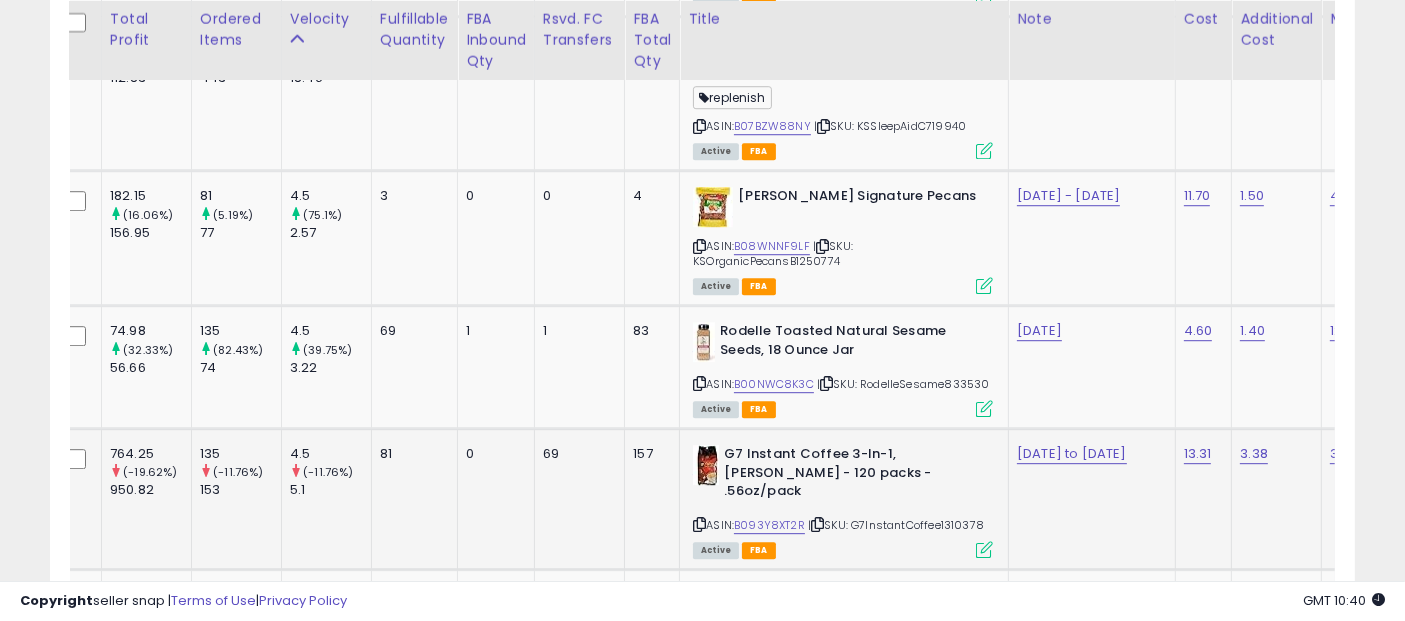 click at bounding box center (817, 524) 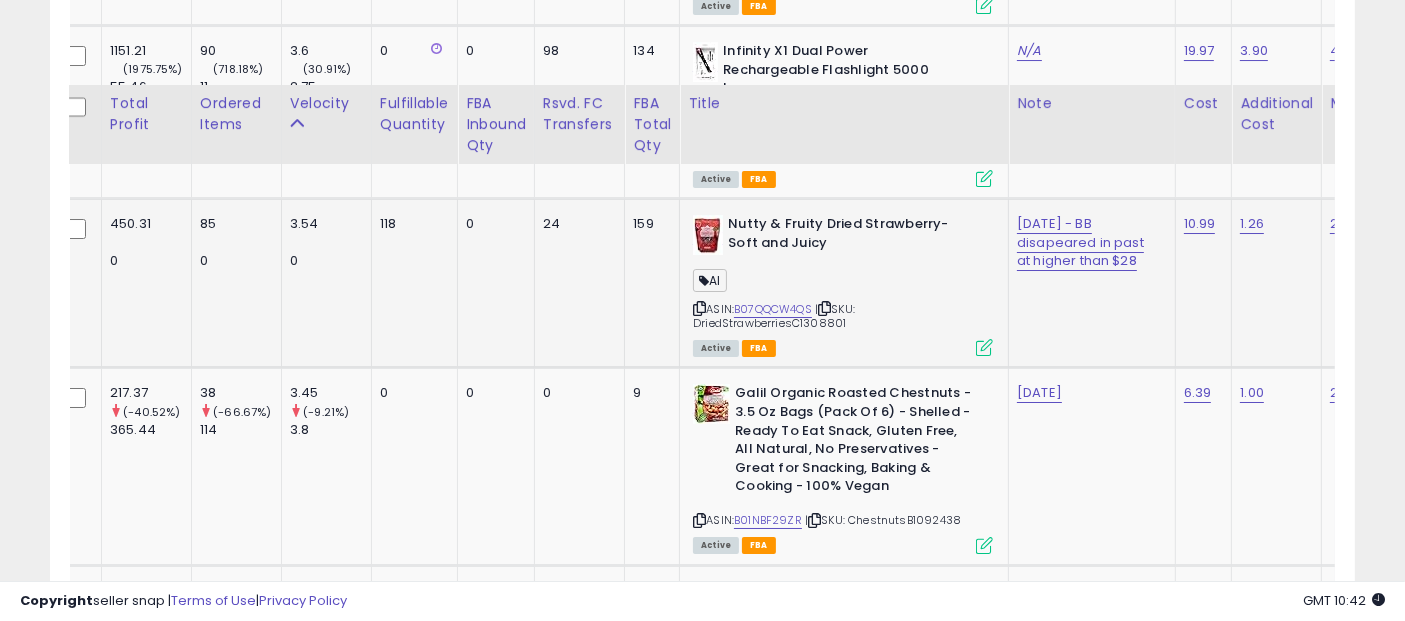 scroll, scrollTop: 7333, scrollLeft: 0, axis: vertical 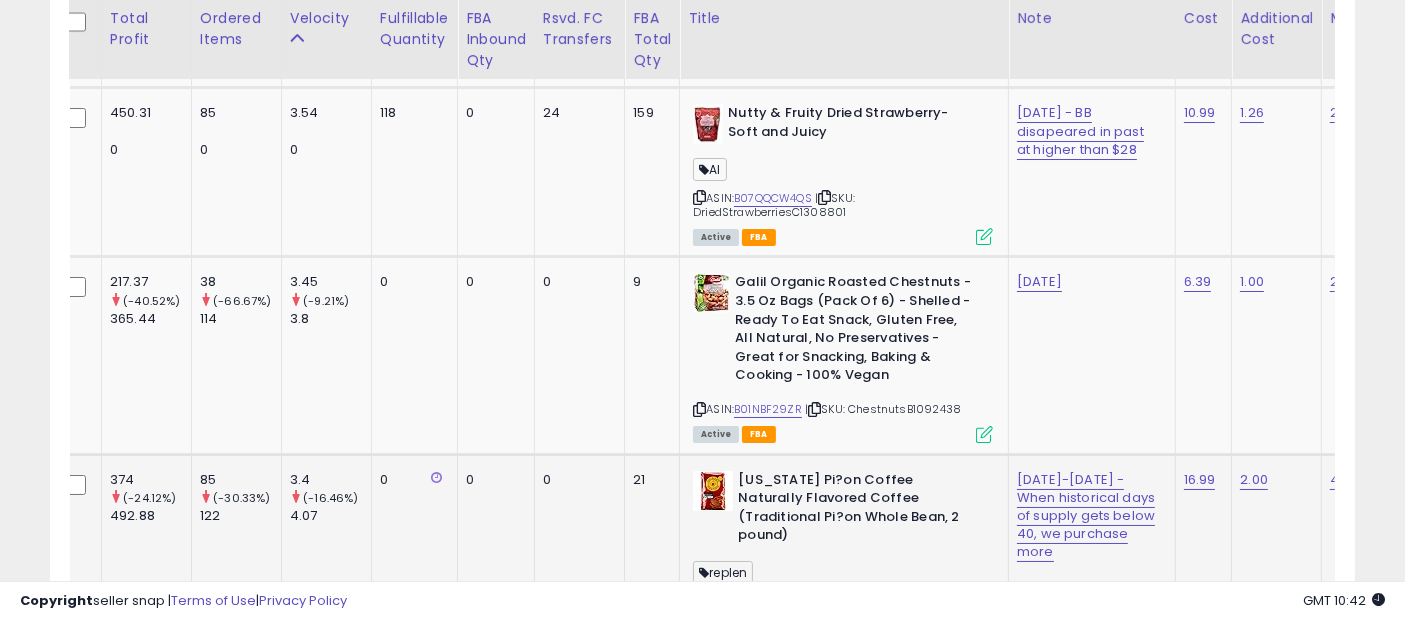 drag, startPoint x: 825, startPoint y: 471, endPoint x: 826, endPoint y: 456, distance: 15.033297 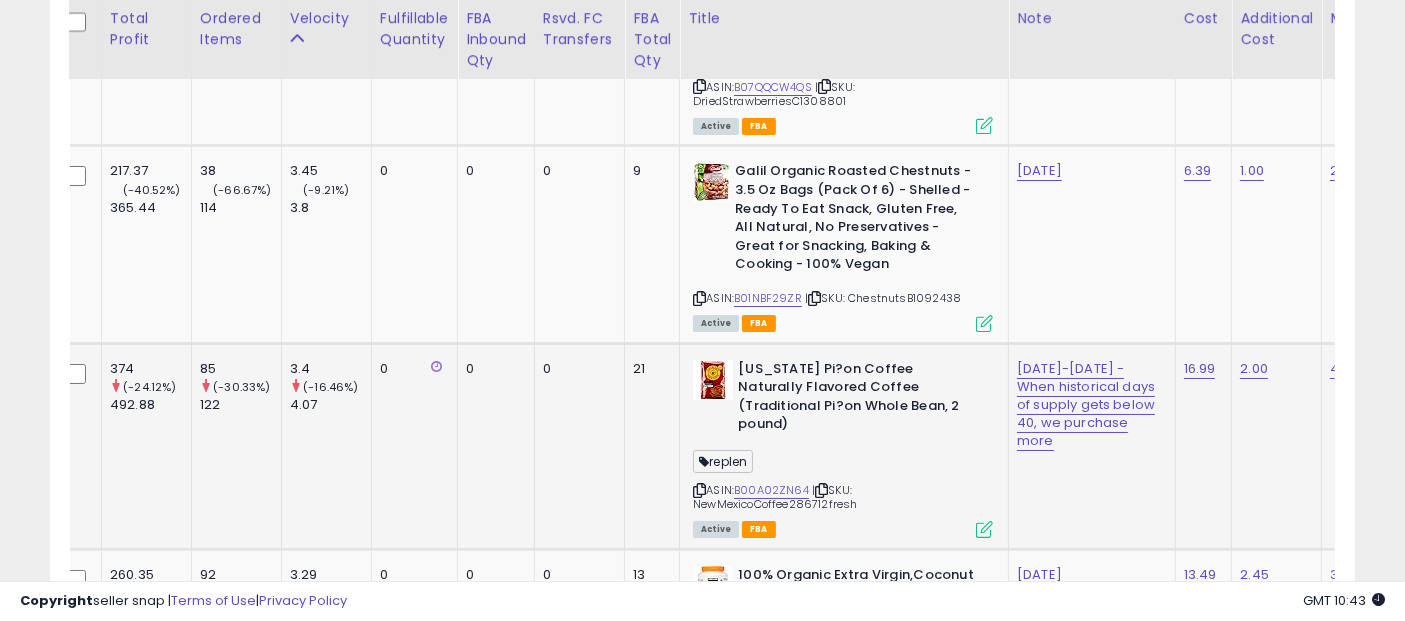 scroll, scrollTop: 7555, scrollLeft: 0, axis: vertical 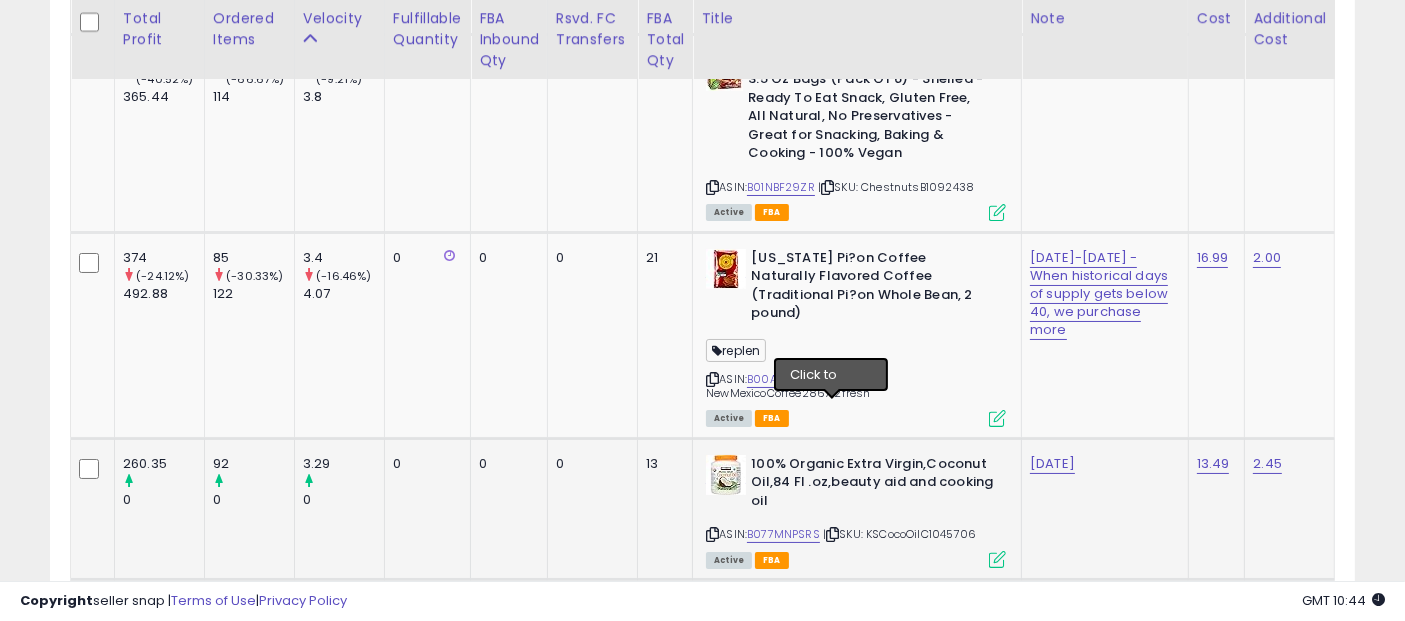 click at bounding box center [832, 534] 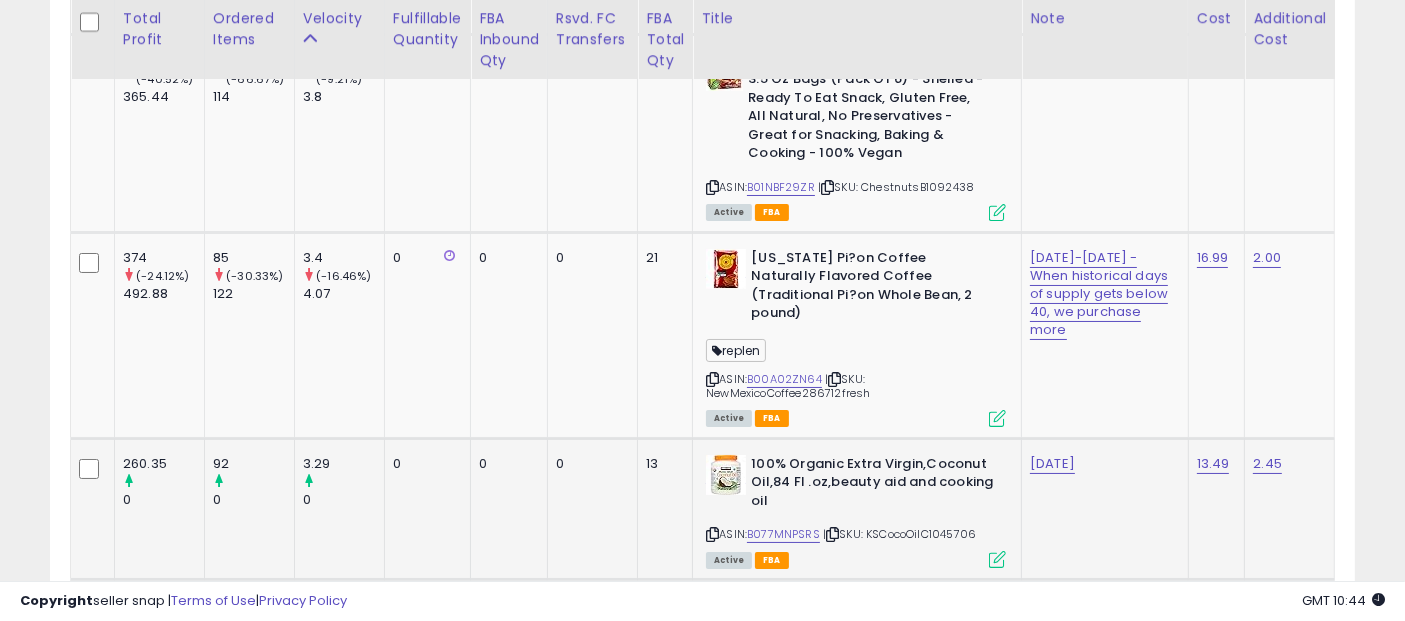 click at bounding box center (832, 534) 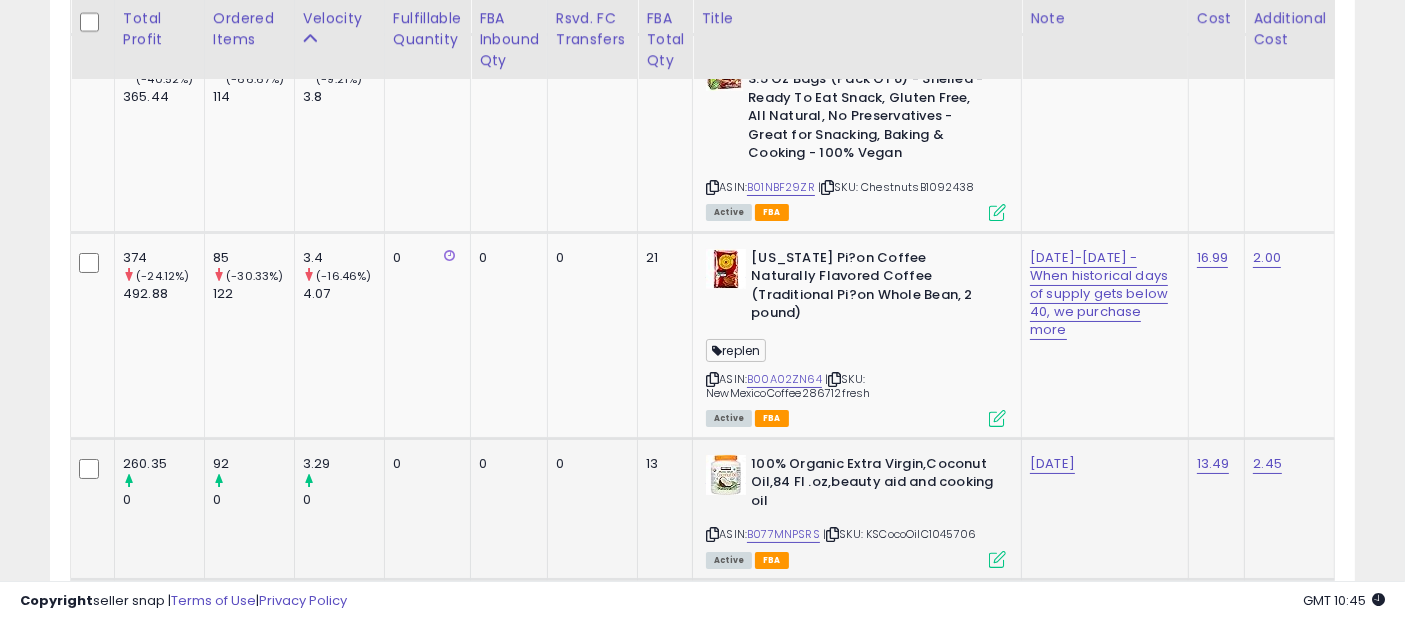 click on "ASIN:  B077MNPSRS    |   SKU: KSCocoOilC1045706 Active FBA" at bounding box center [856, 510] 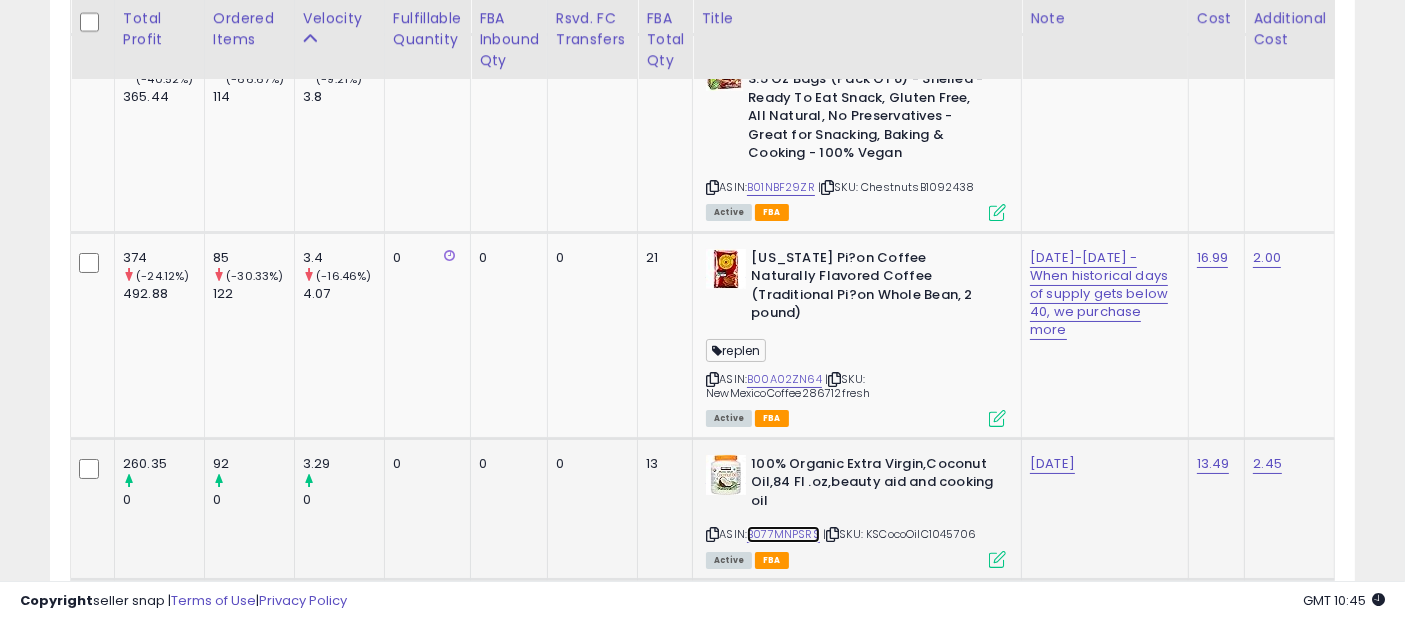 click on "B077MNPSRS" at bounding box center (783, 534) 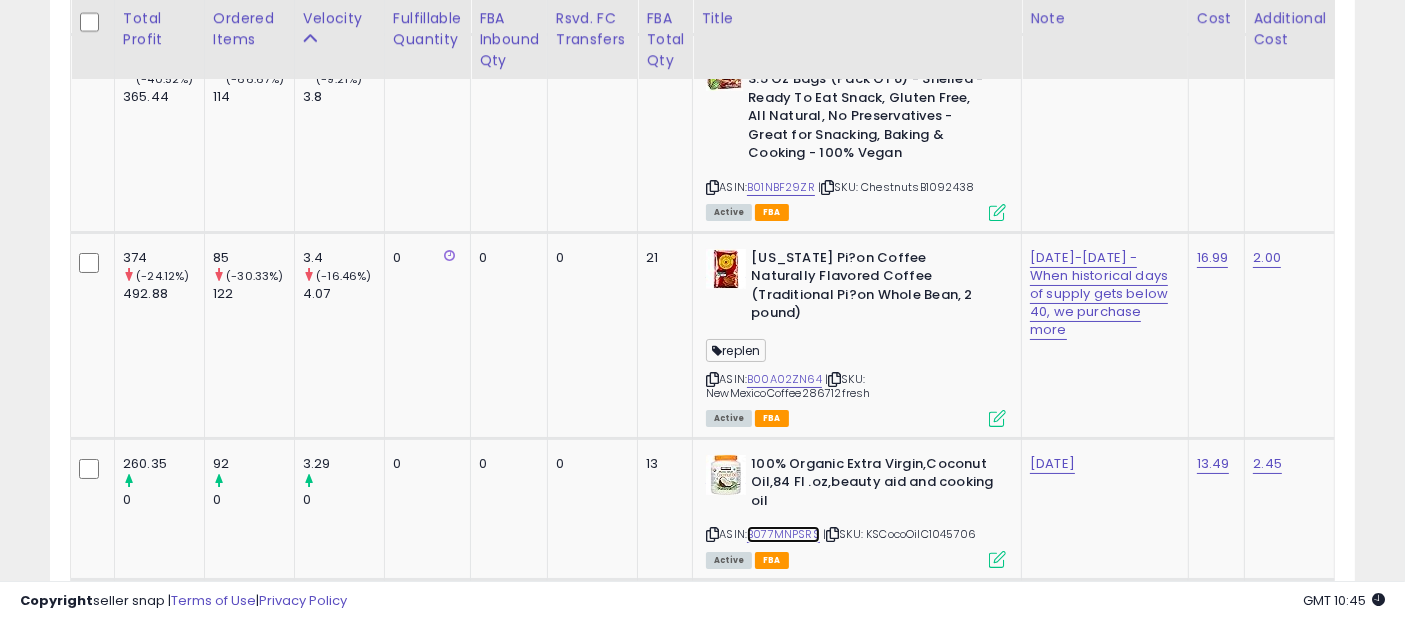 scroll, scrollTop: 0, scrollLeft: 159, axis: horizontal 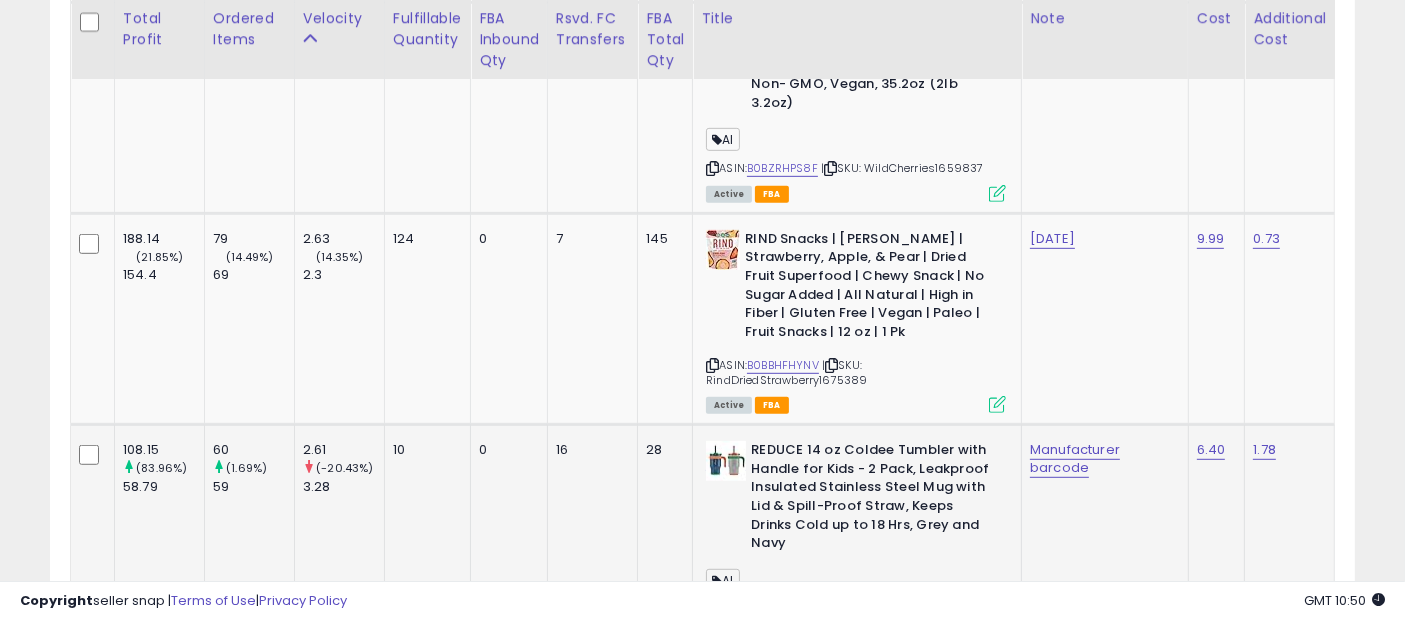 click on "B0DJMXNYWZ" at bounding box center (786, 609) 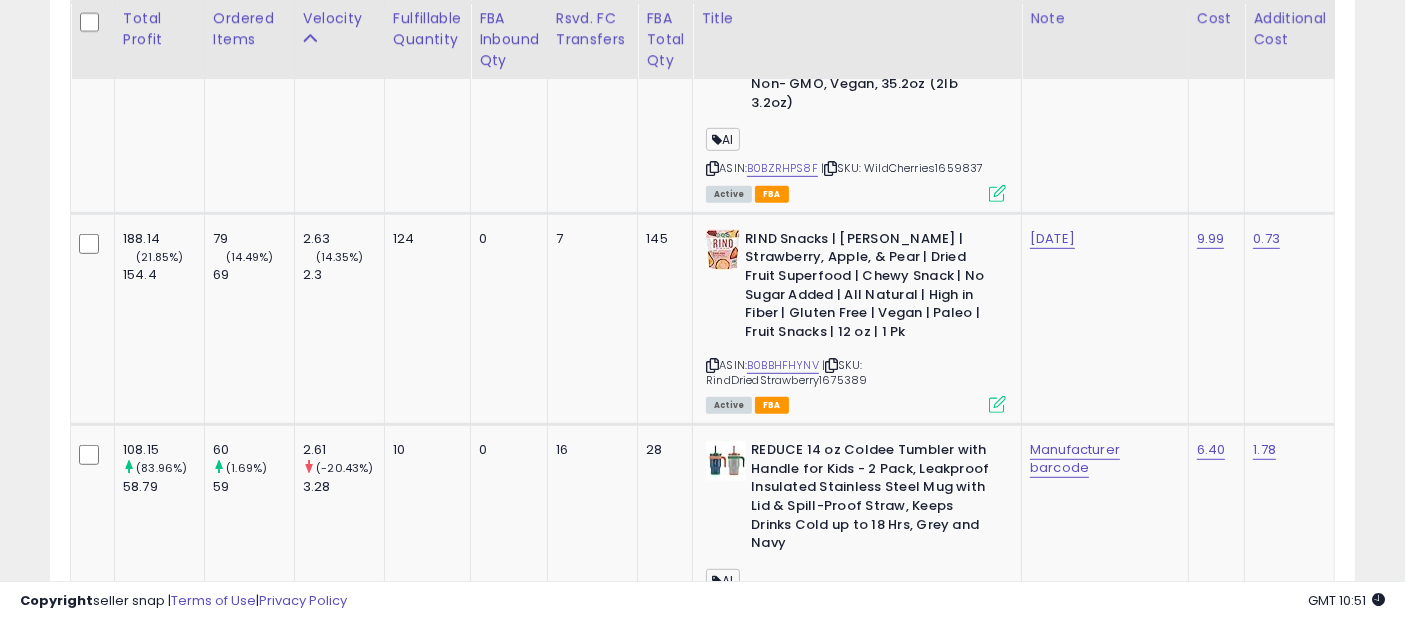 scroll, scrollTop: 0, scrollLeft: 181, axis: horizontal 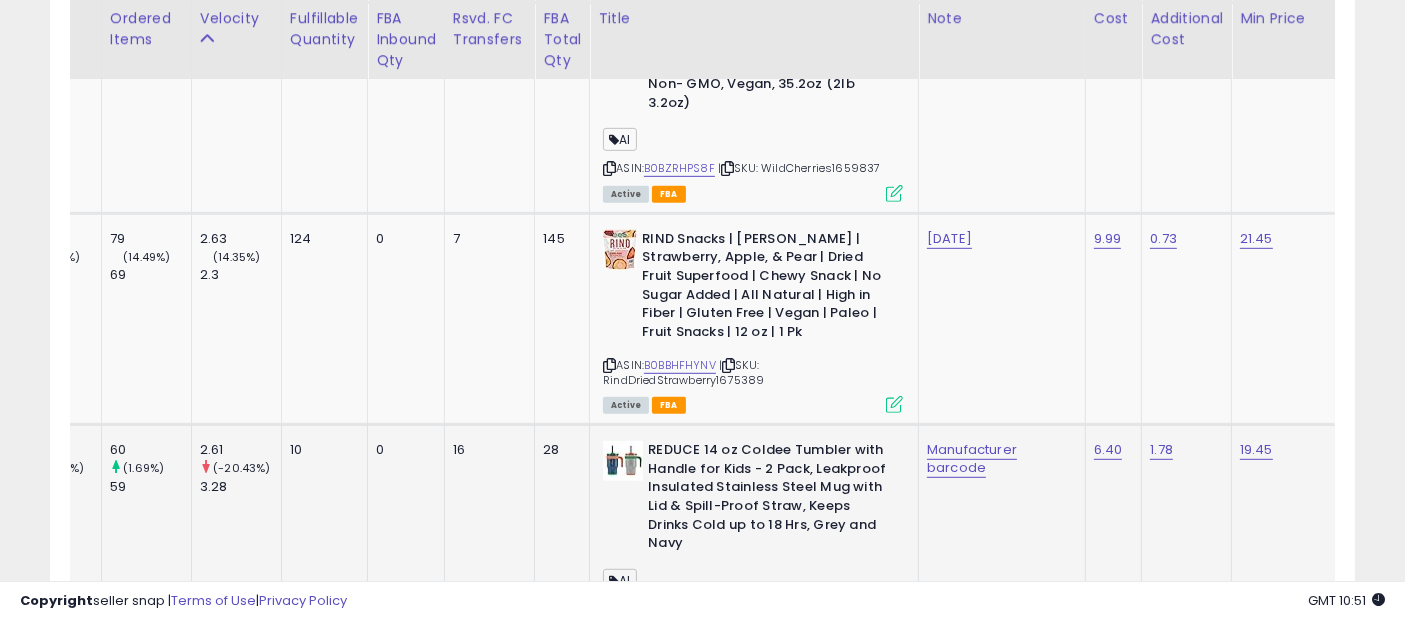 click at bounding box center (894, 648) 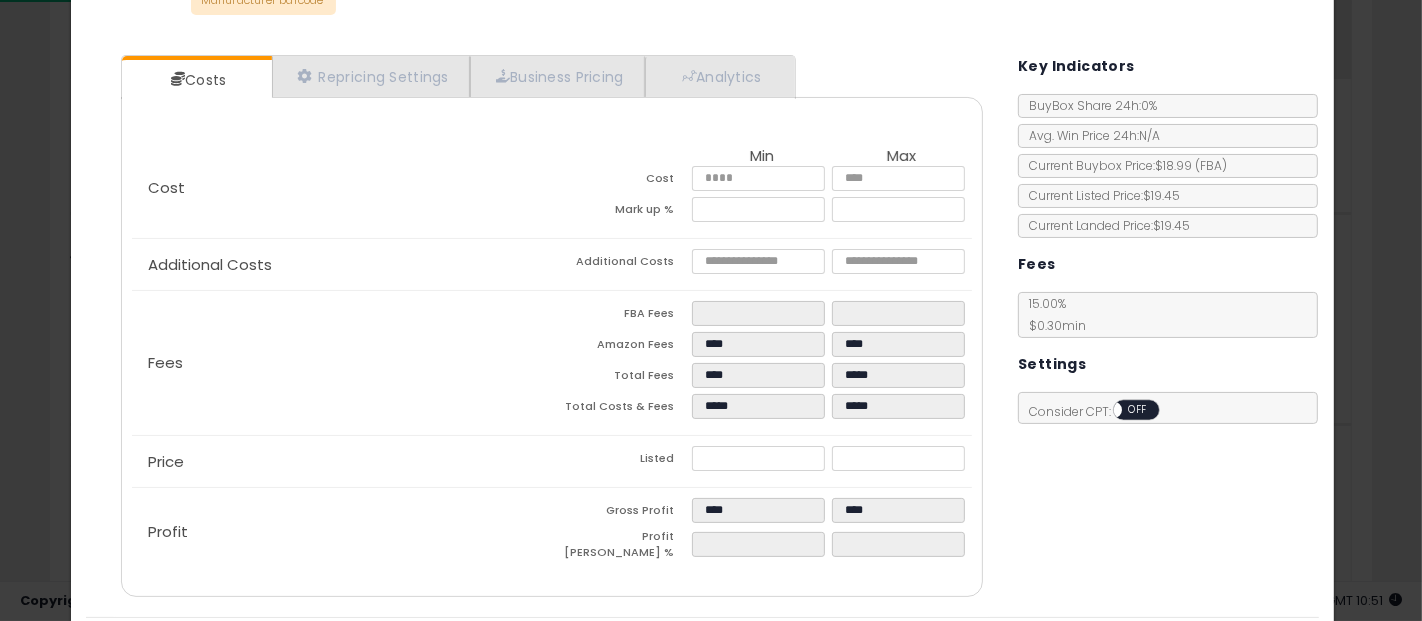 scroll, scrollTop: 222, scrollLeft: 0, axis: vertical 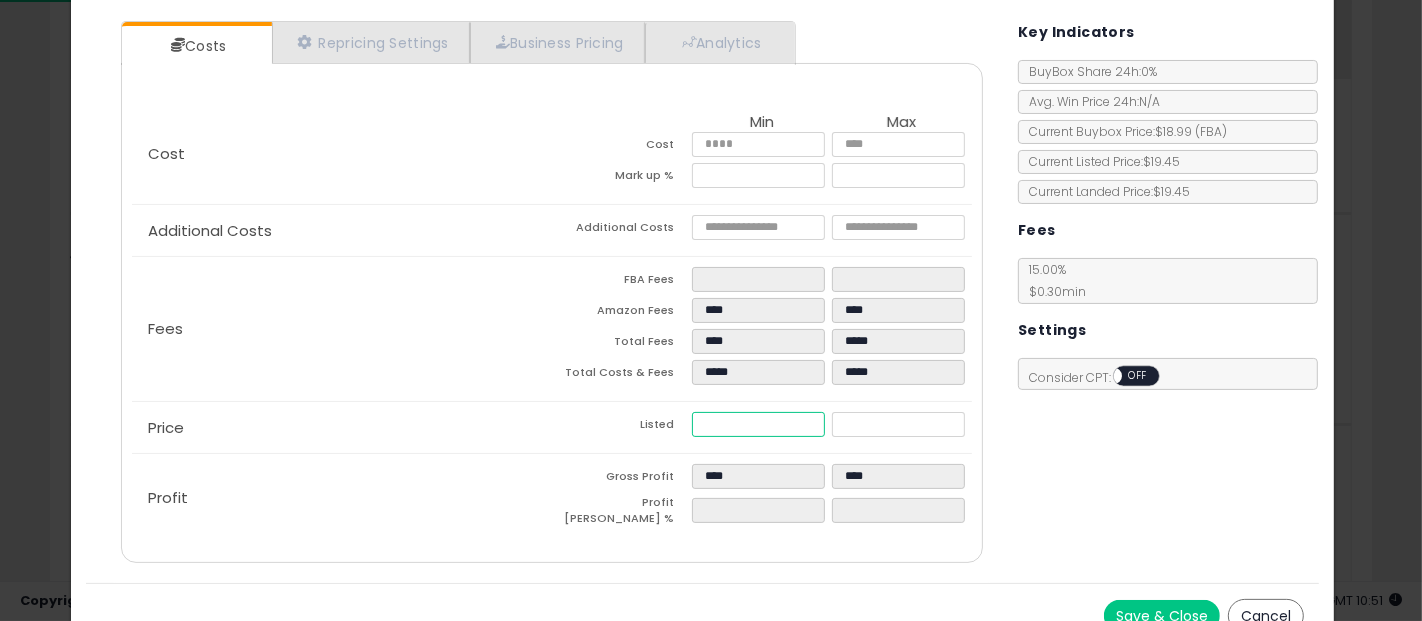 drag, startPoint x: 743, startPoint y: 427, endPoint x: 596, endPoint y: 415, distance: 147.48898 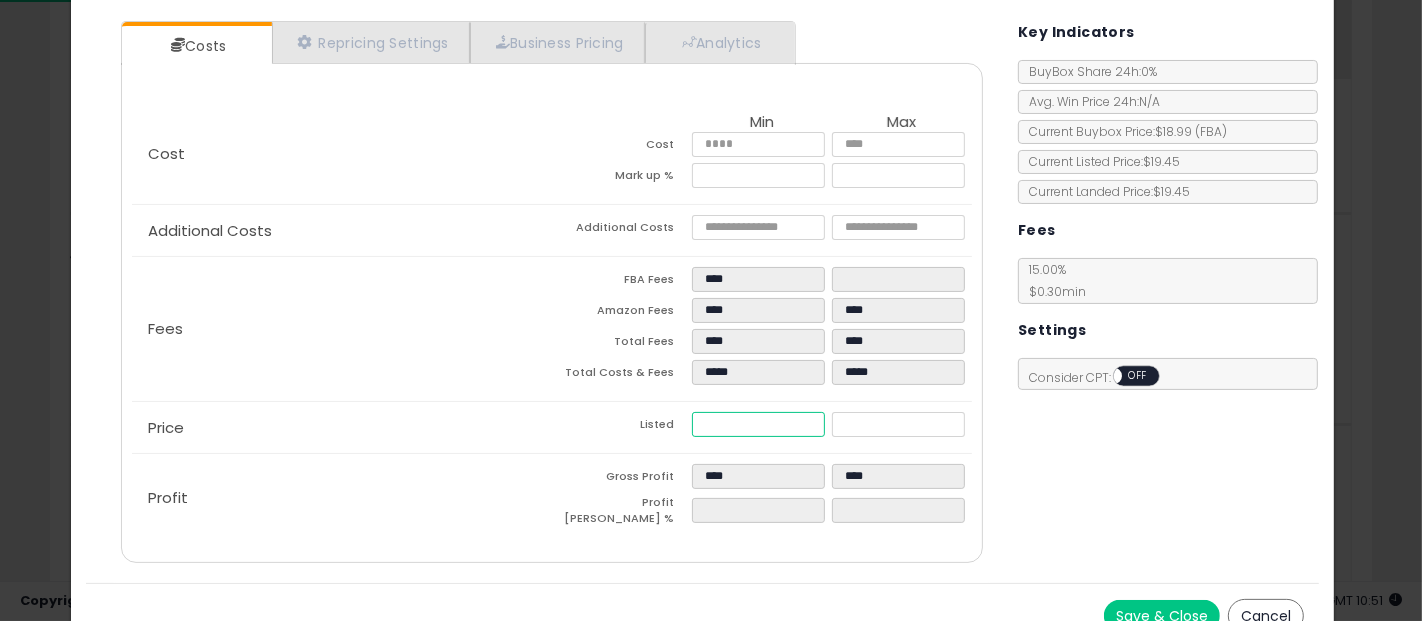 type on "**" 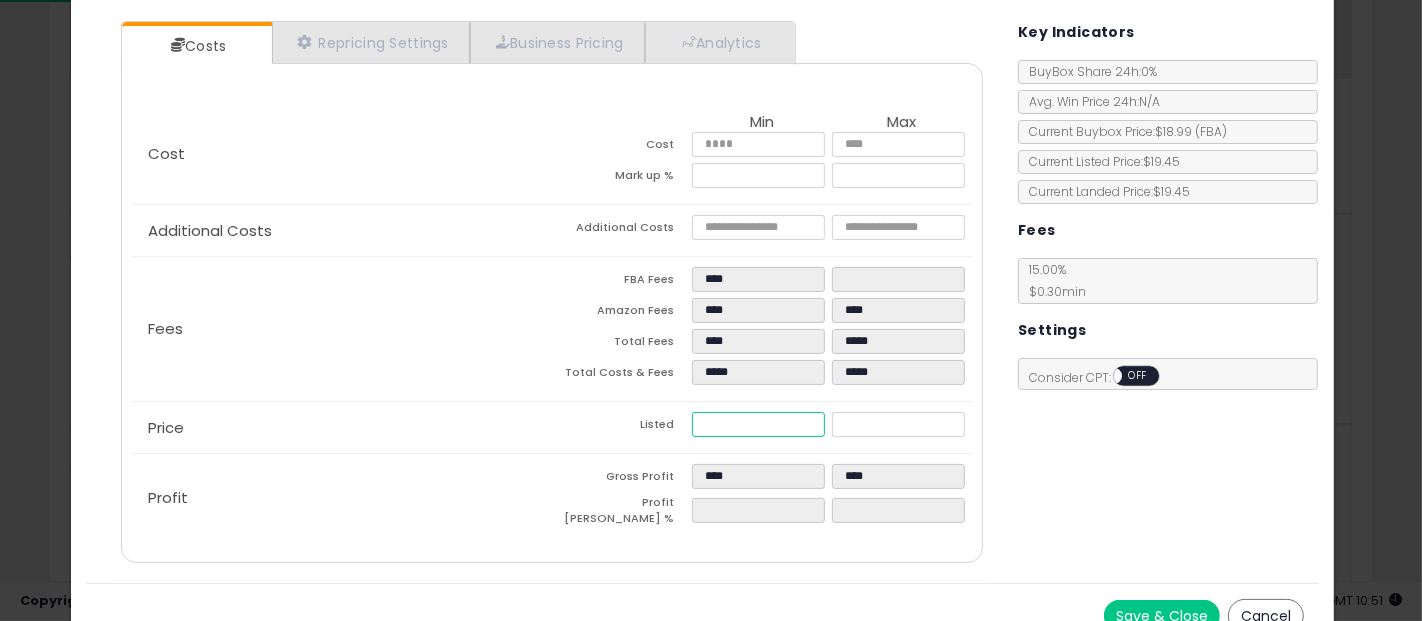 type on "*****" 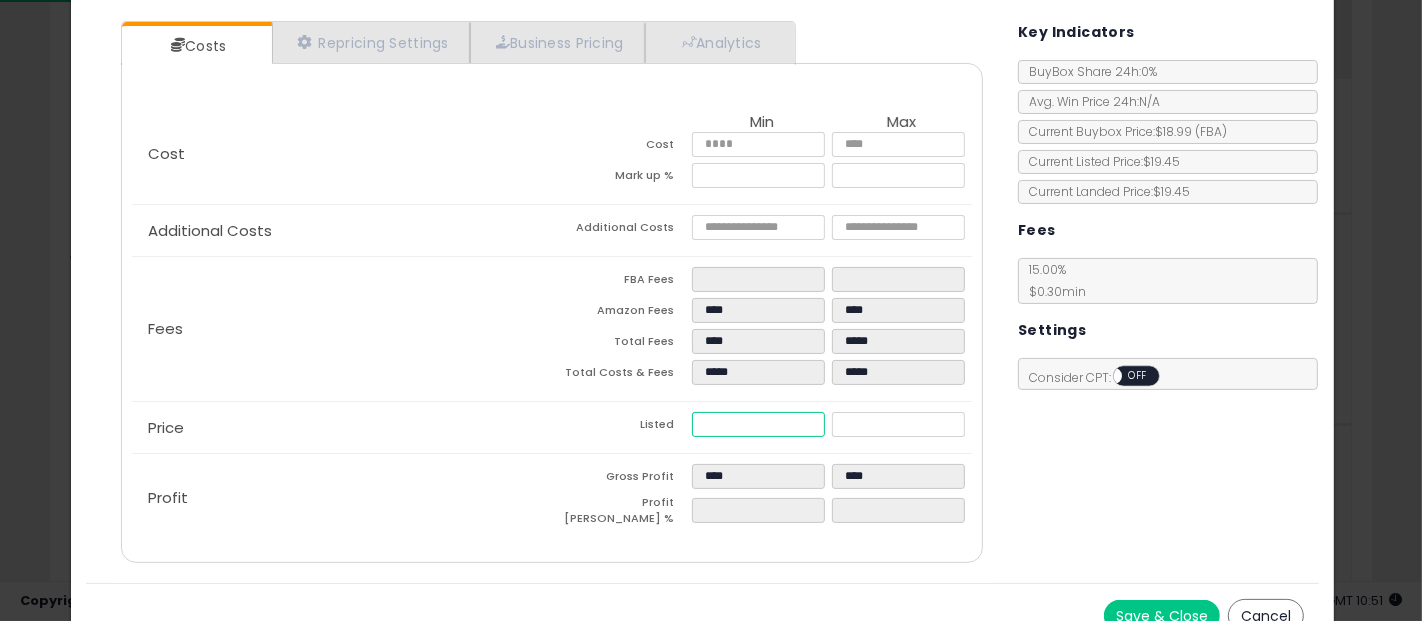 type on "****" 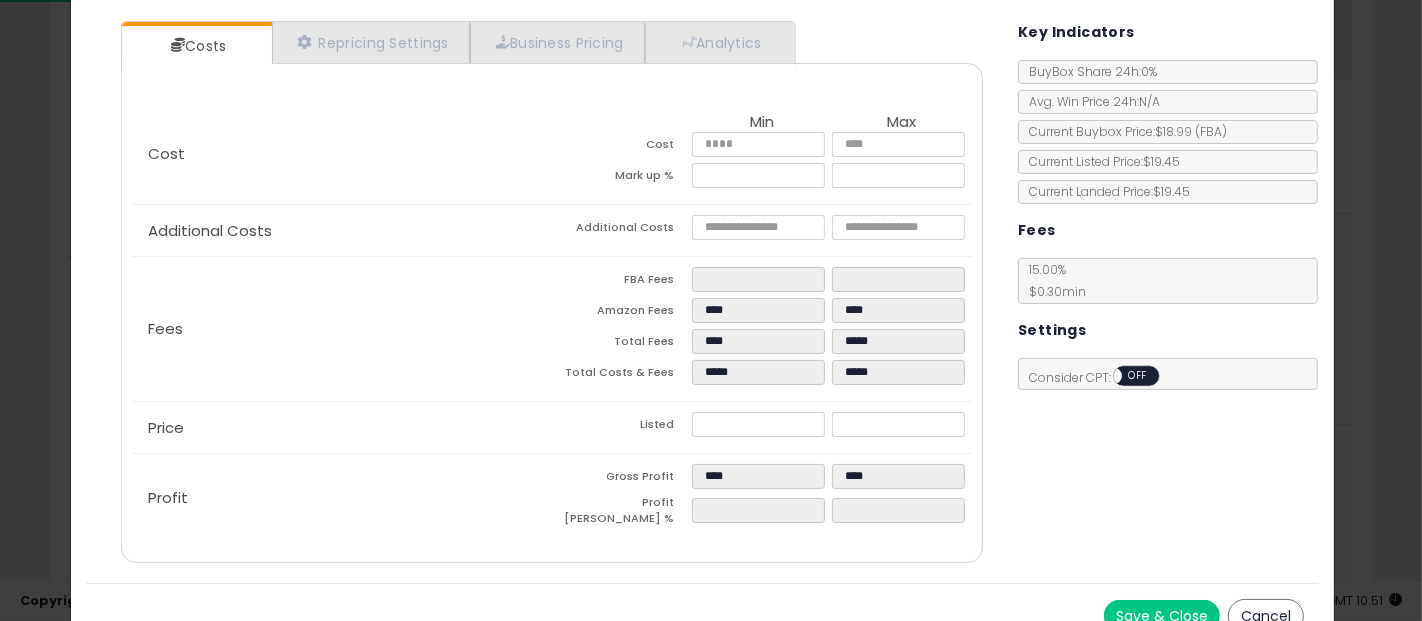 click on "Price" at bounding box center [342, 428] 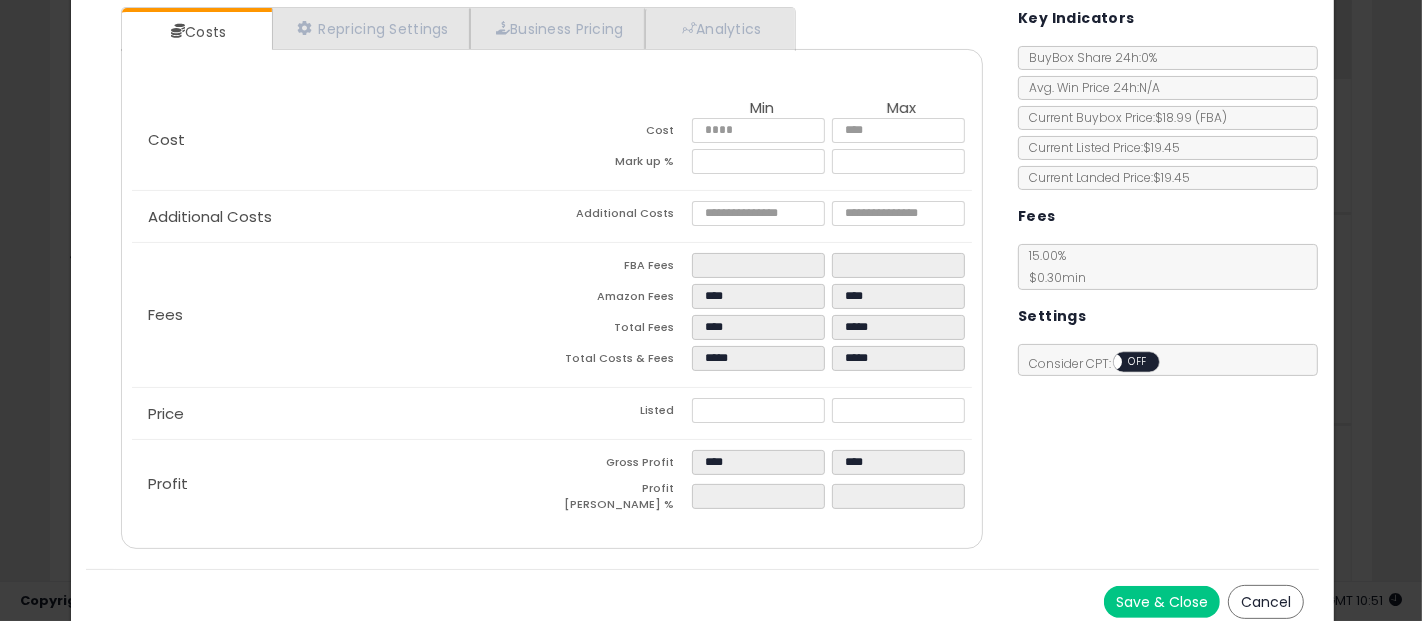 scroll, scrollTop: 247, scrollLeft: 0, axis: vertical 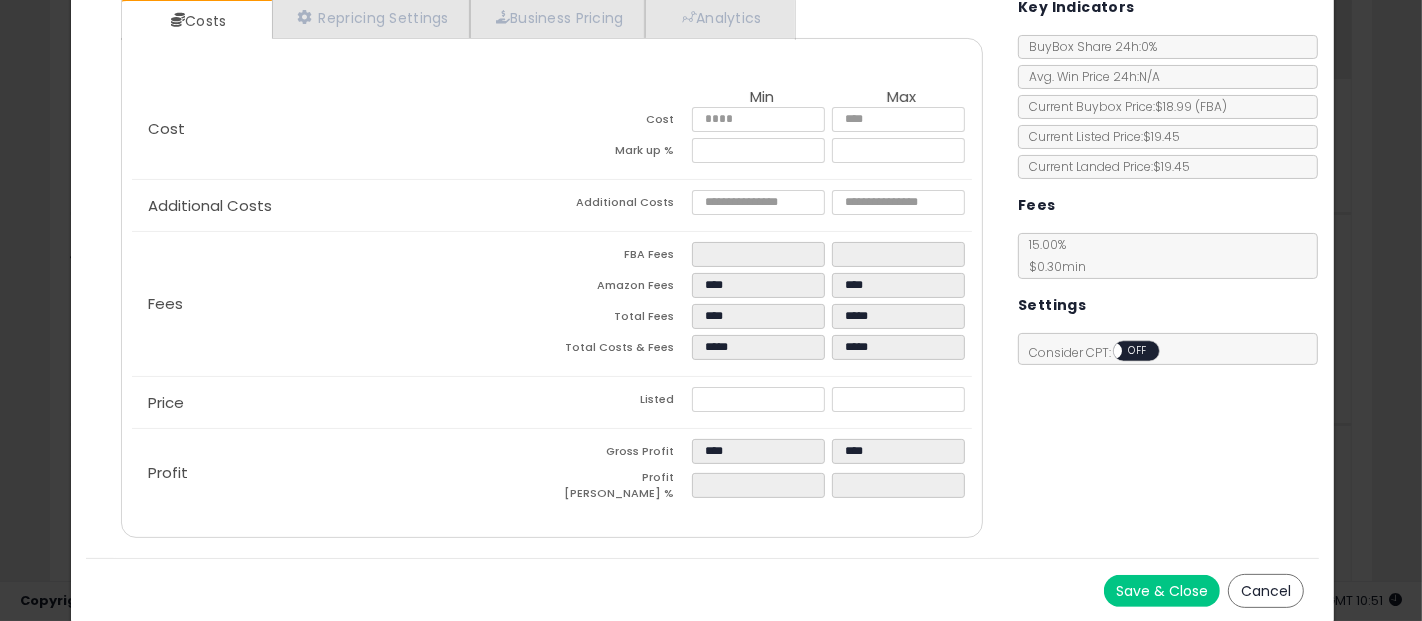 click on "Save & Close" at bounding box center (1162, 591) 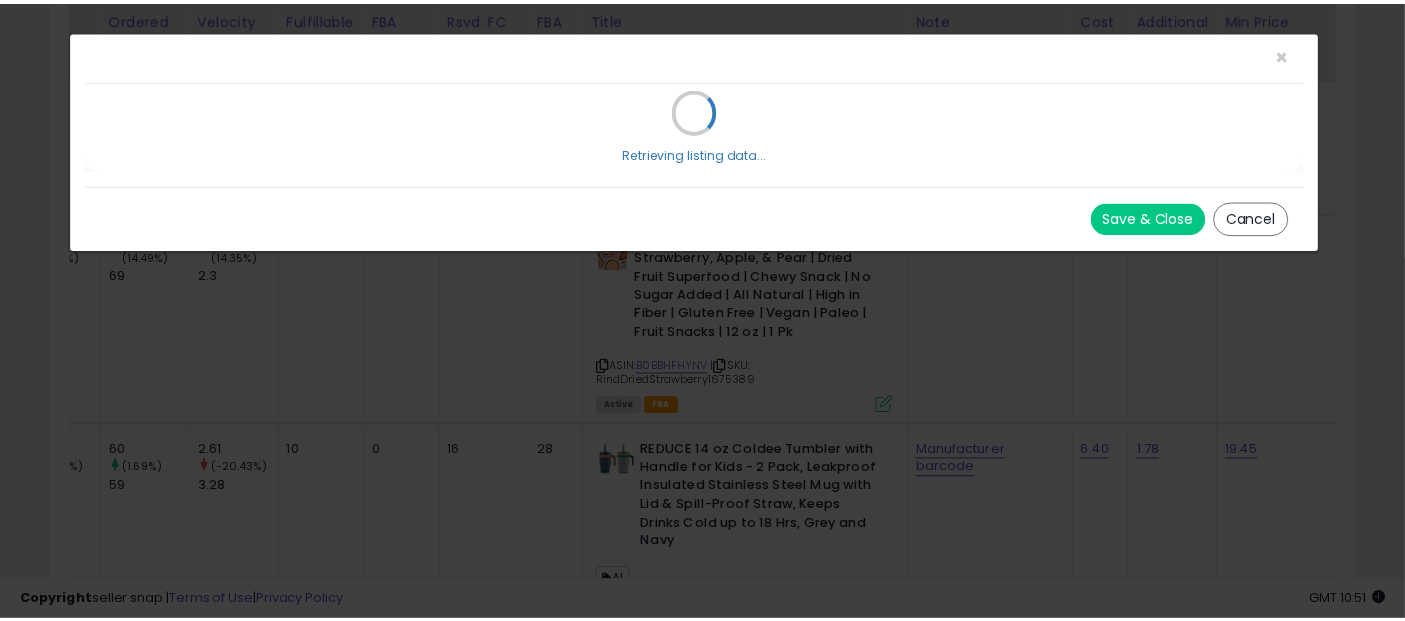 scroll, scrollTop: 0, scrollLeft: 0, axis: both 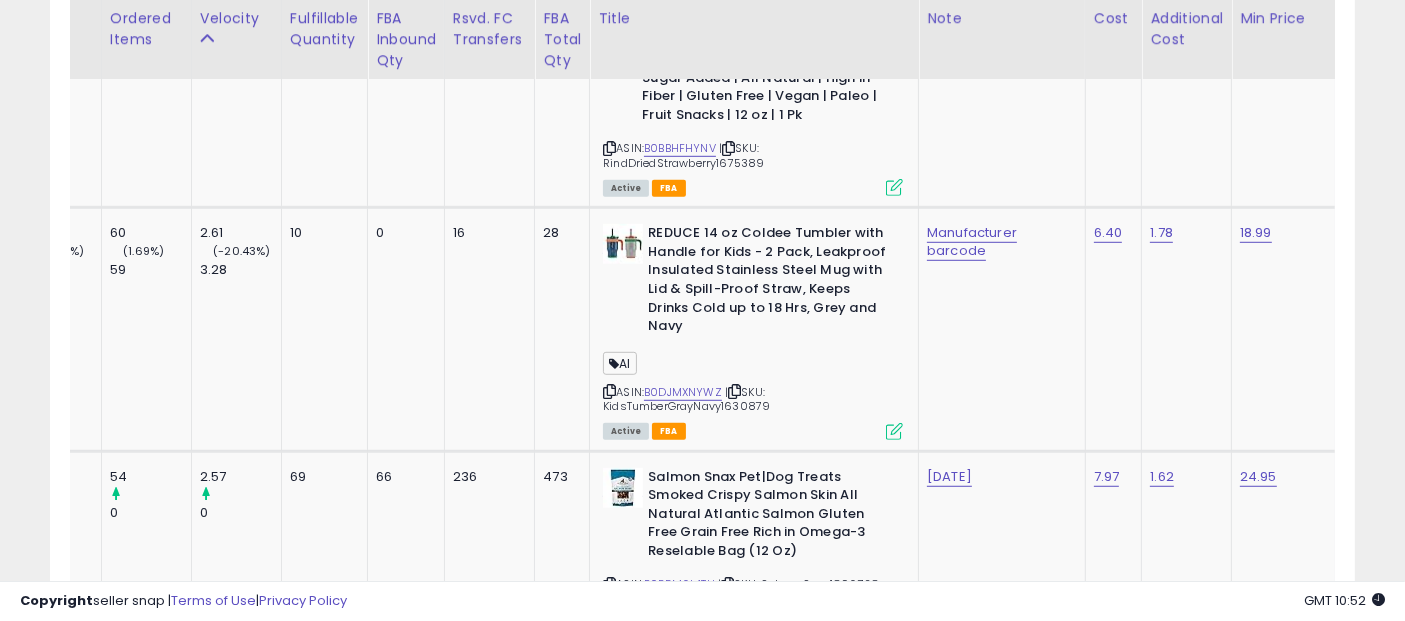 drag, startPoint x: 1208, startPoint y: 480, endPoint x: 1382, endPoint y: 315, distance: 239.79366 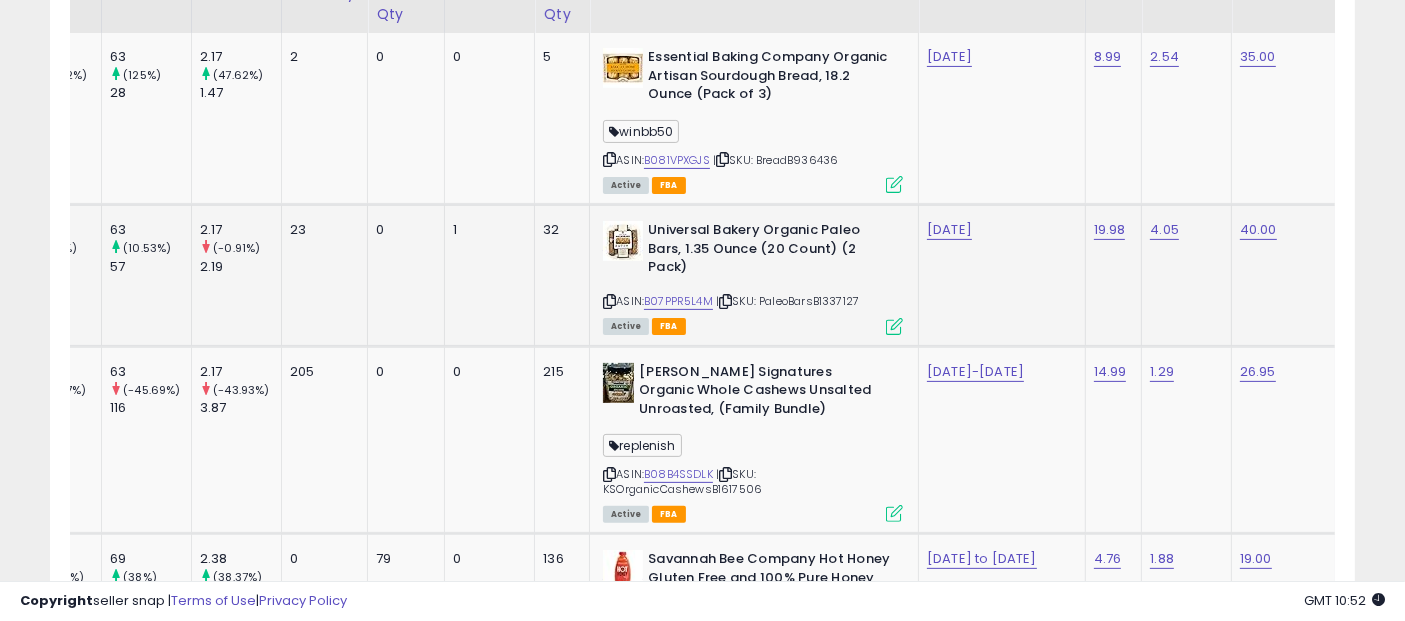 scroll, scrollTop: 273, scrollLeft: 0, axis: vertical 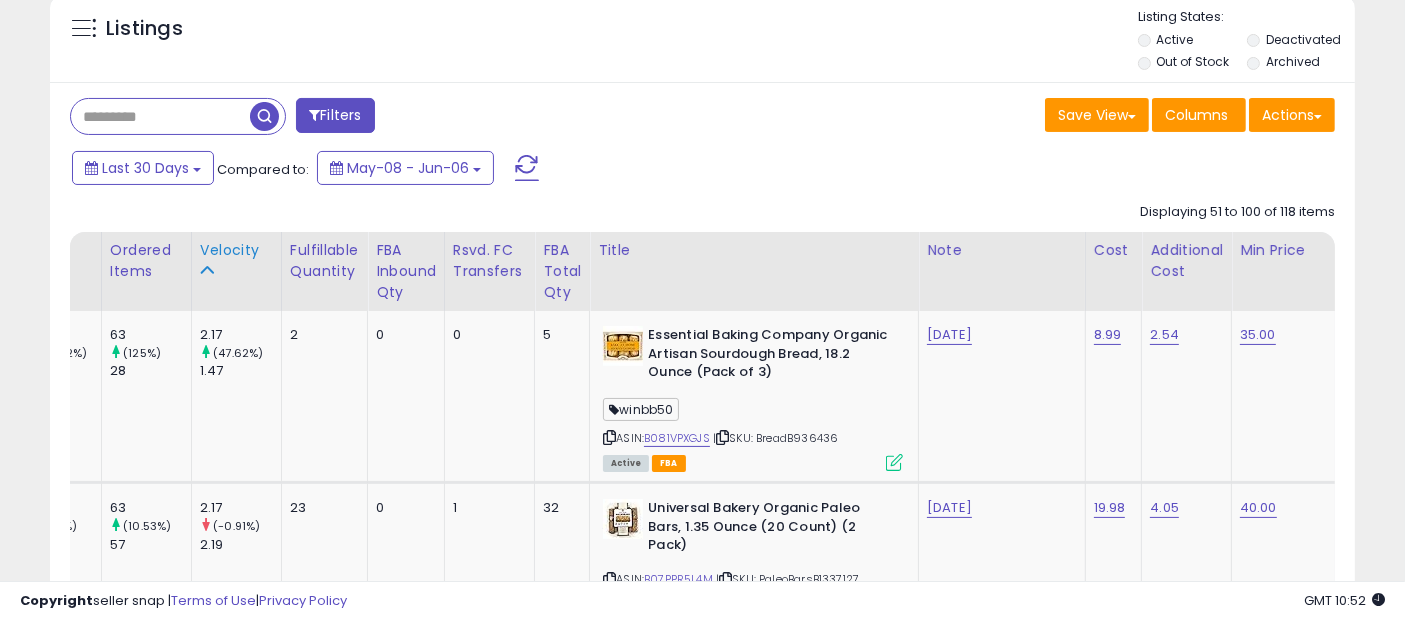 click on "Velocity" 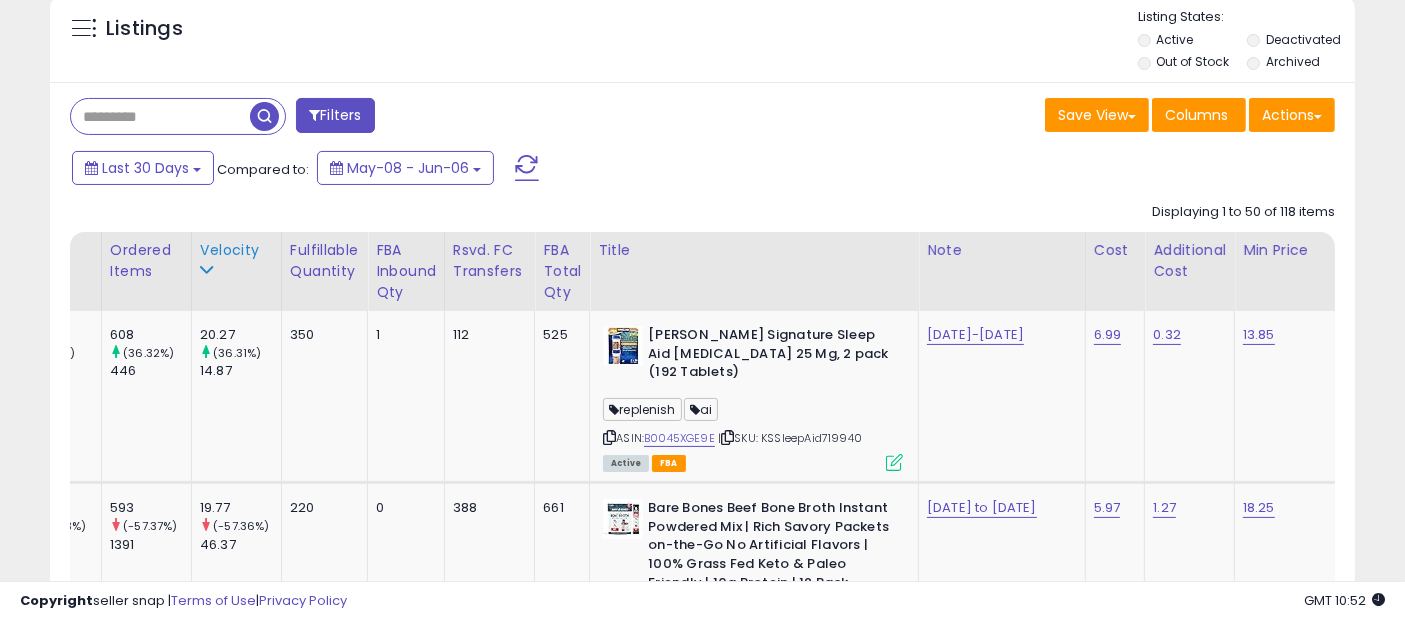 click on "Velocity" at bounding box center (236, 250) 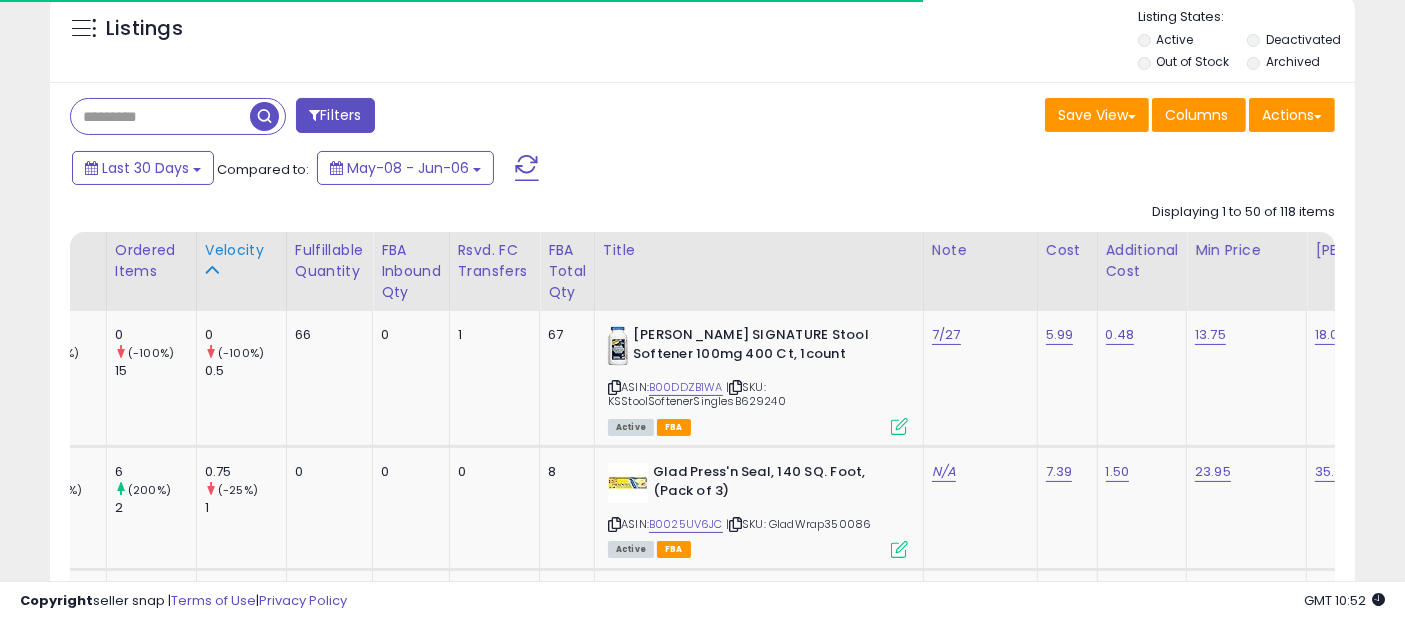 click on "Velocity" at bounding box center [241, 250] 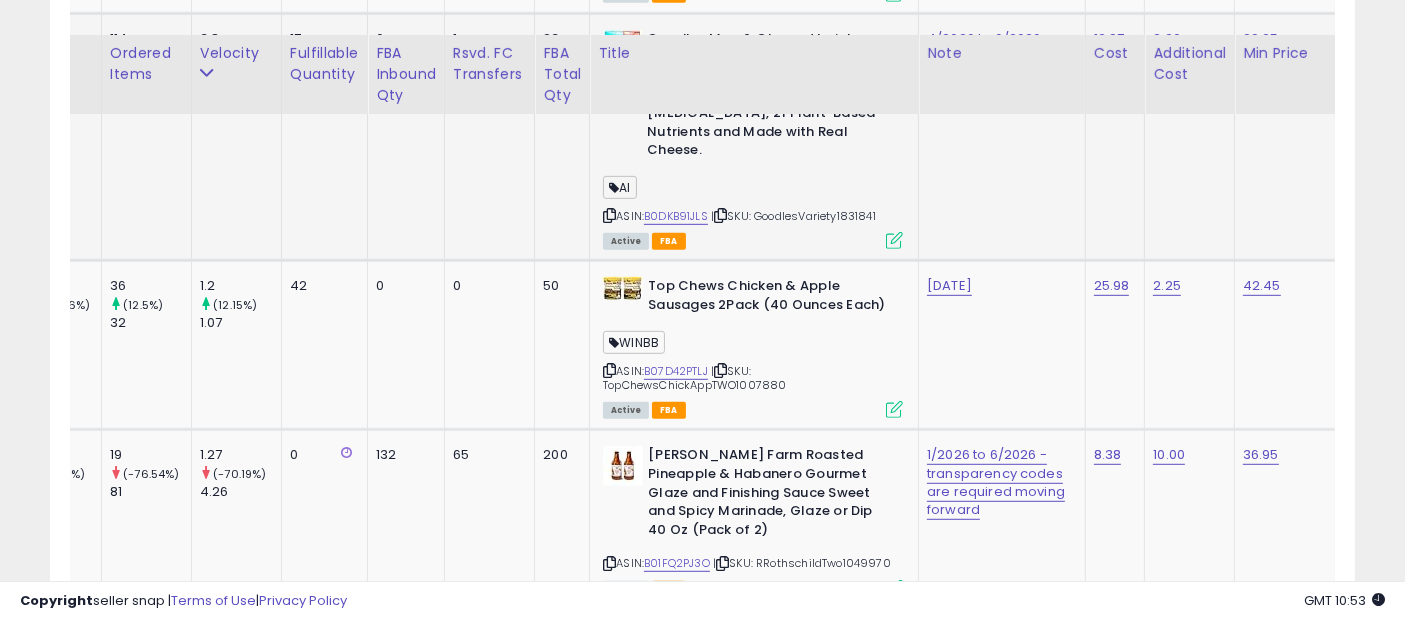 scroll, scrollTop: 8710, scrollLeft: 0, axis: vertical 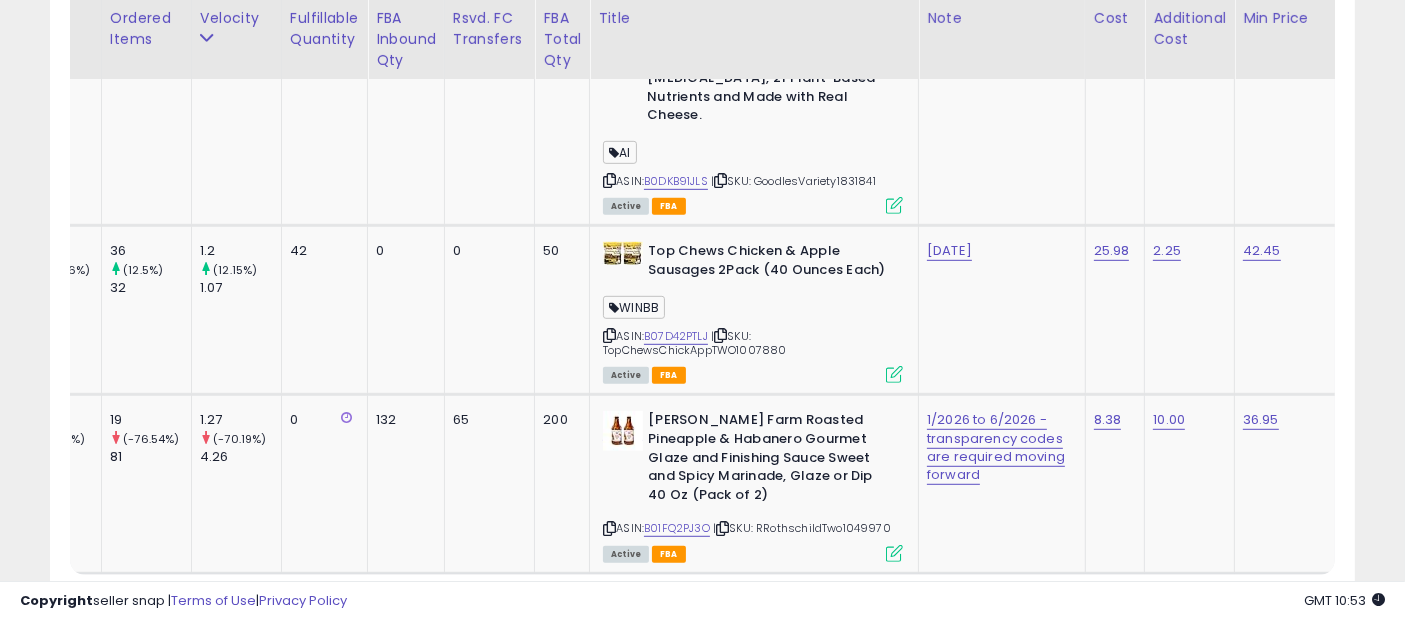 click on "2" 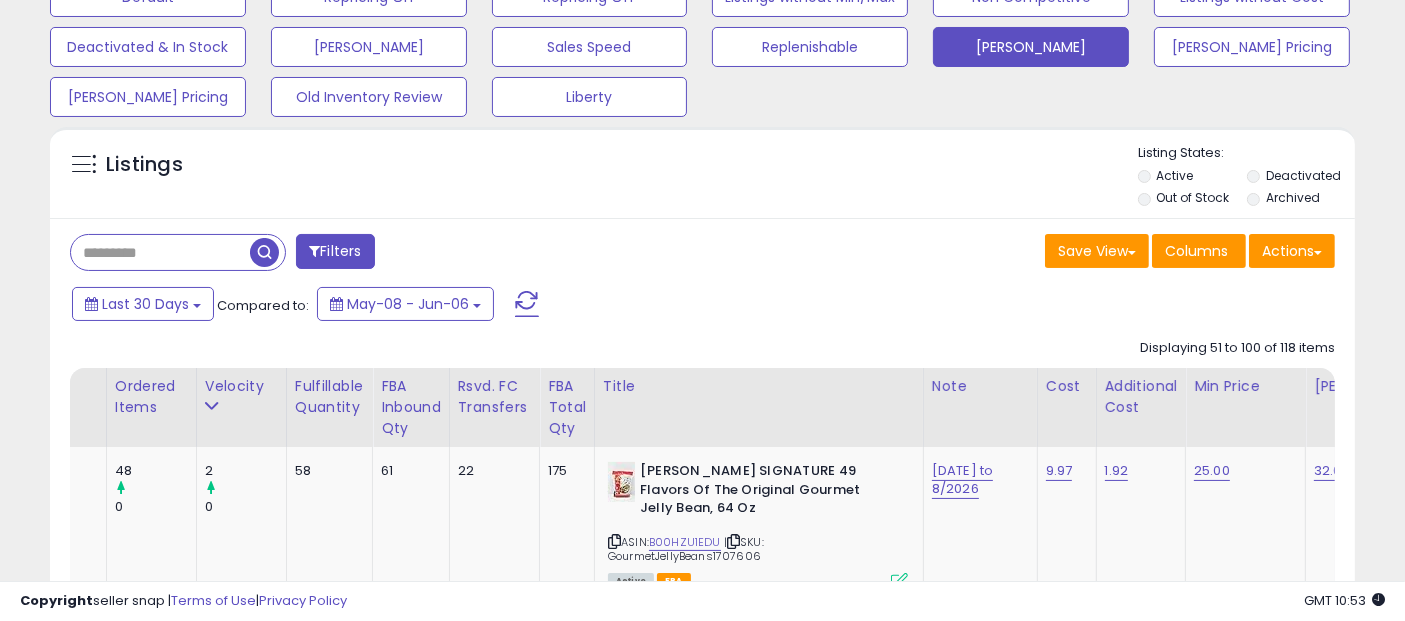scroll, scrollTop: 222, scrollLeft: 0, axis: vertical 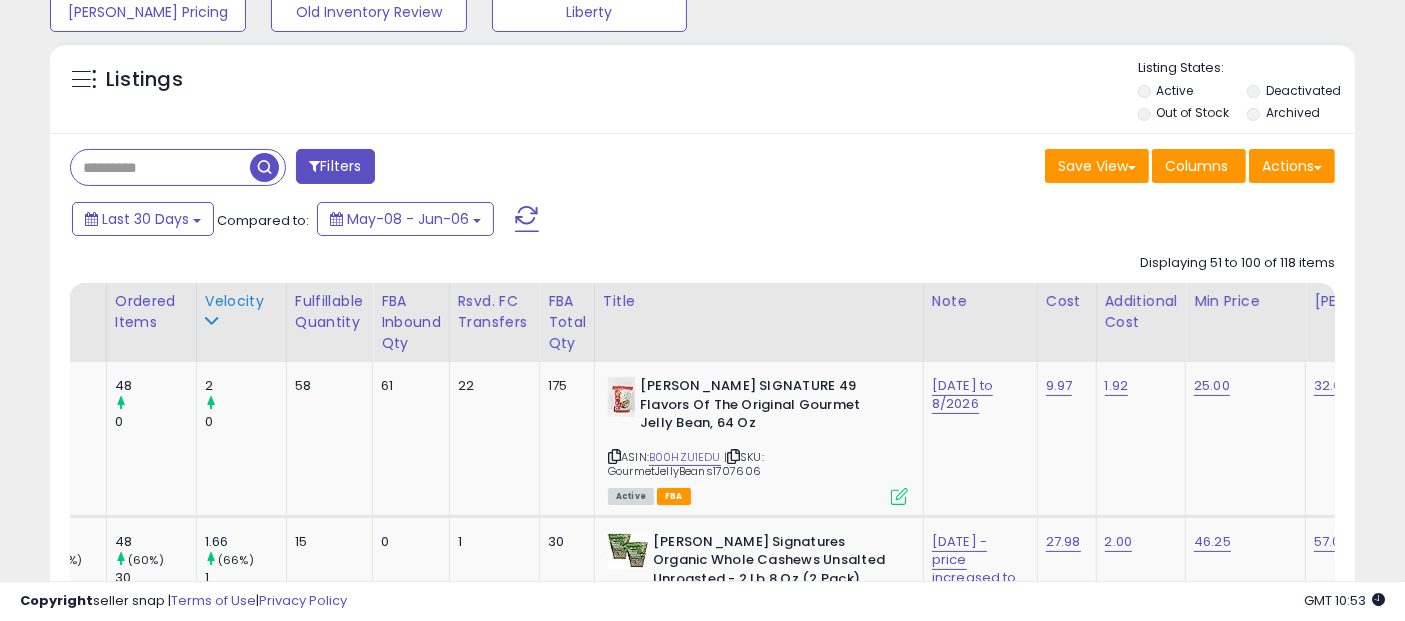 click on "Velocity" at bounding box center [241, 301] 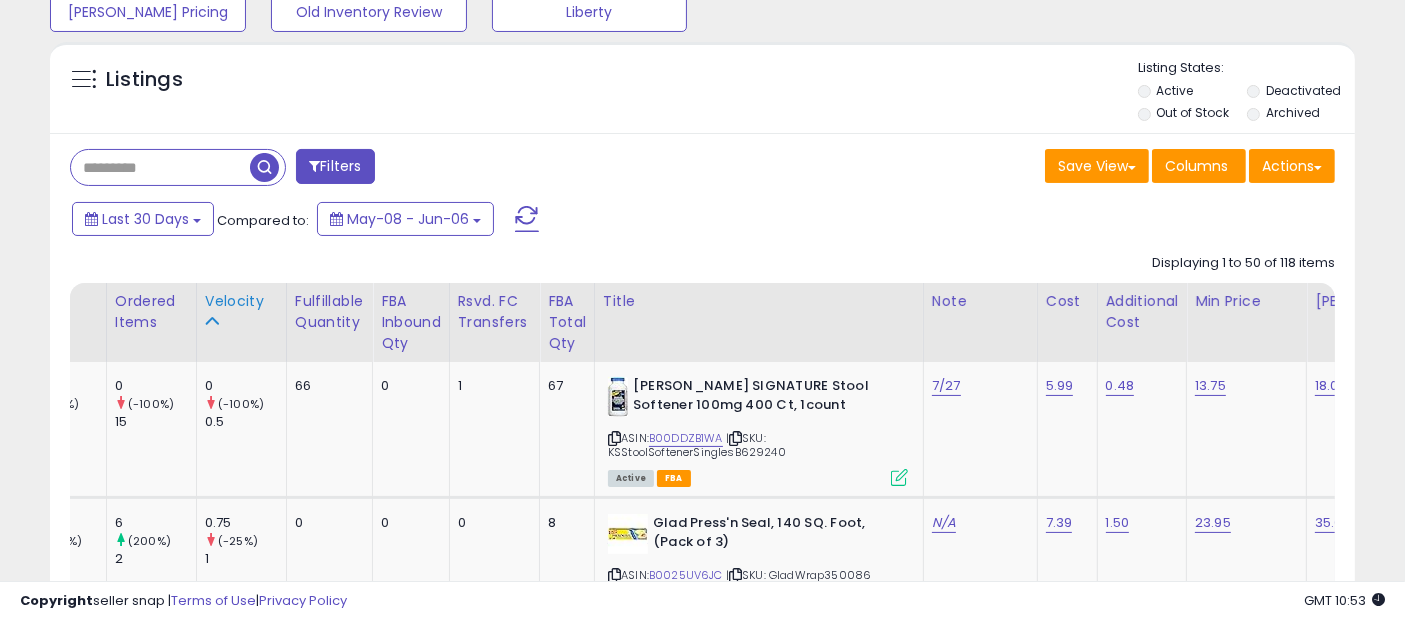 click at bounding box center [212, 321] 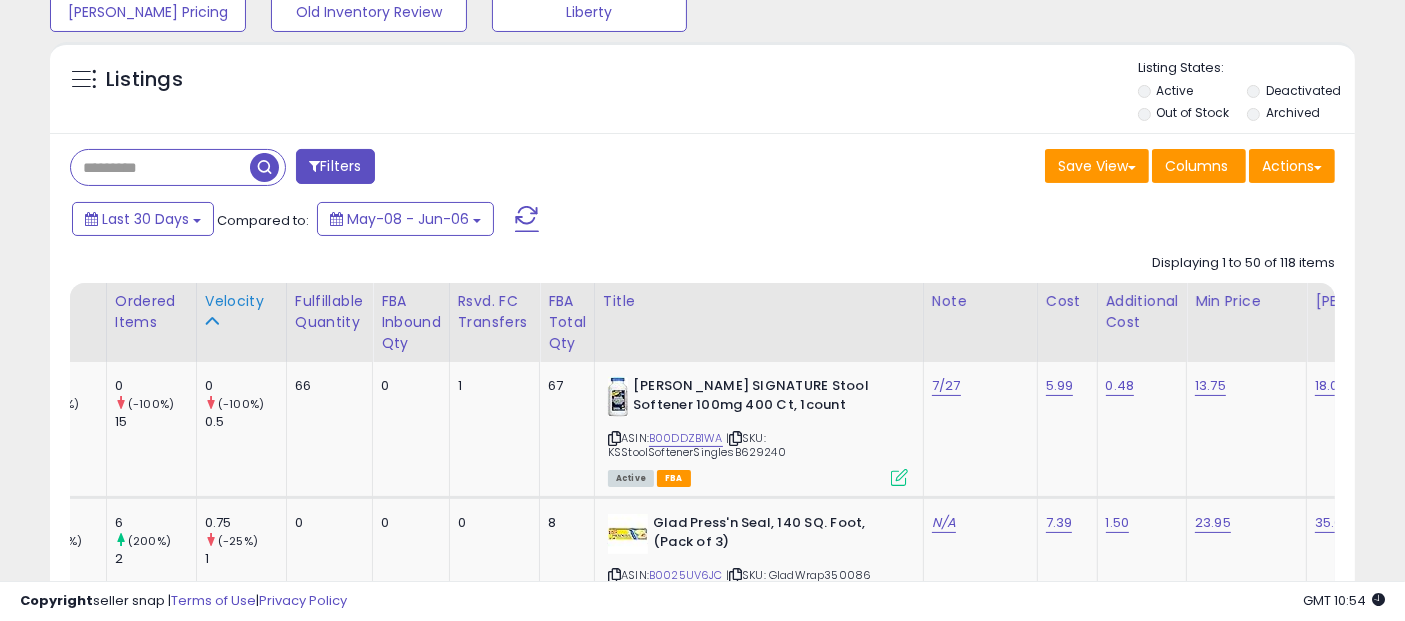 click on "Velocity" at bounding box center (241, 301) 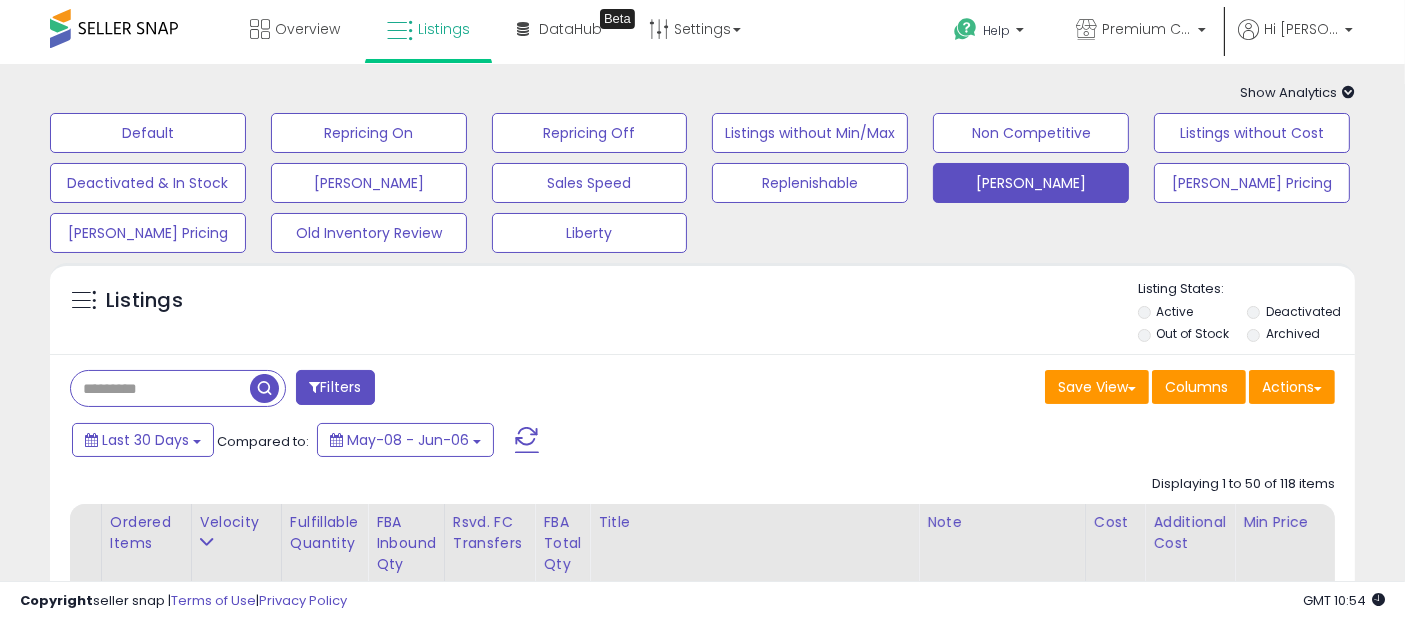 scroll, scrollTop: 0, scrollLeft: 0, axis: both 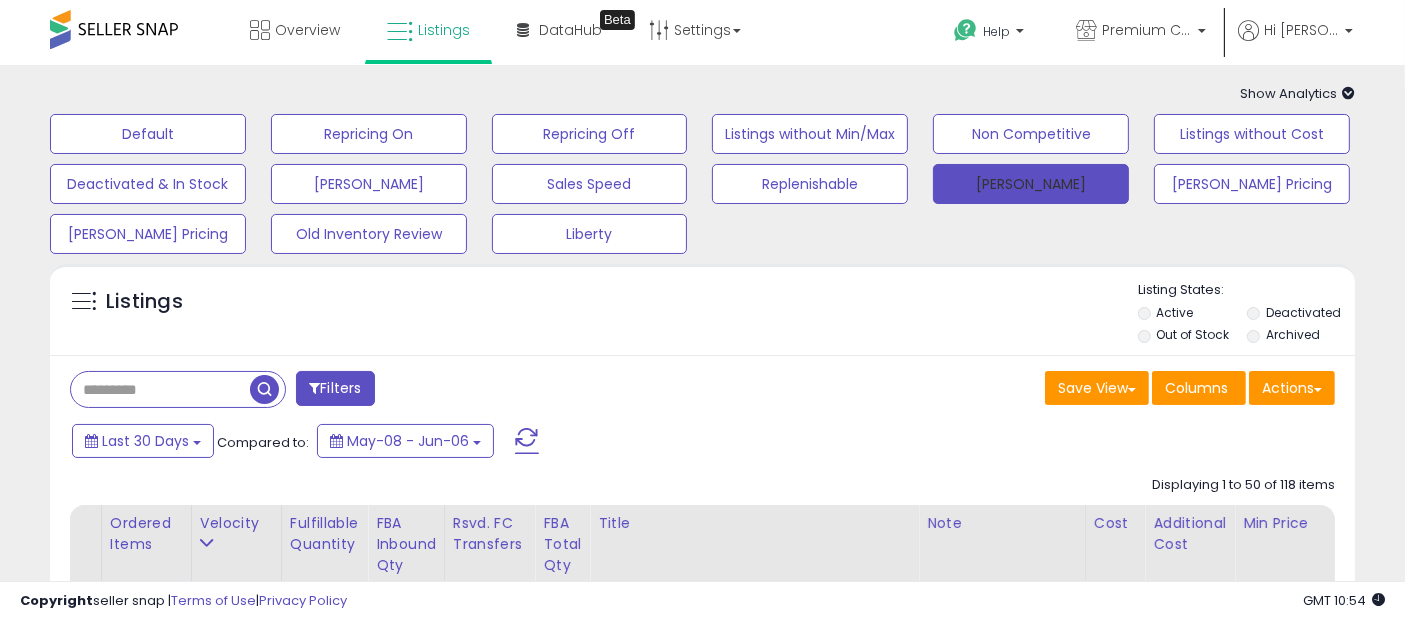 drag, startPoint x: 1006, startPoint y: 177, endPoint x: 944, endPoint y: 275, distance: 115.965515 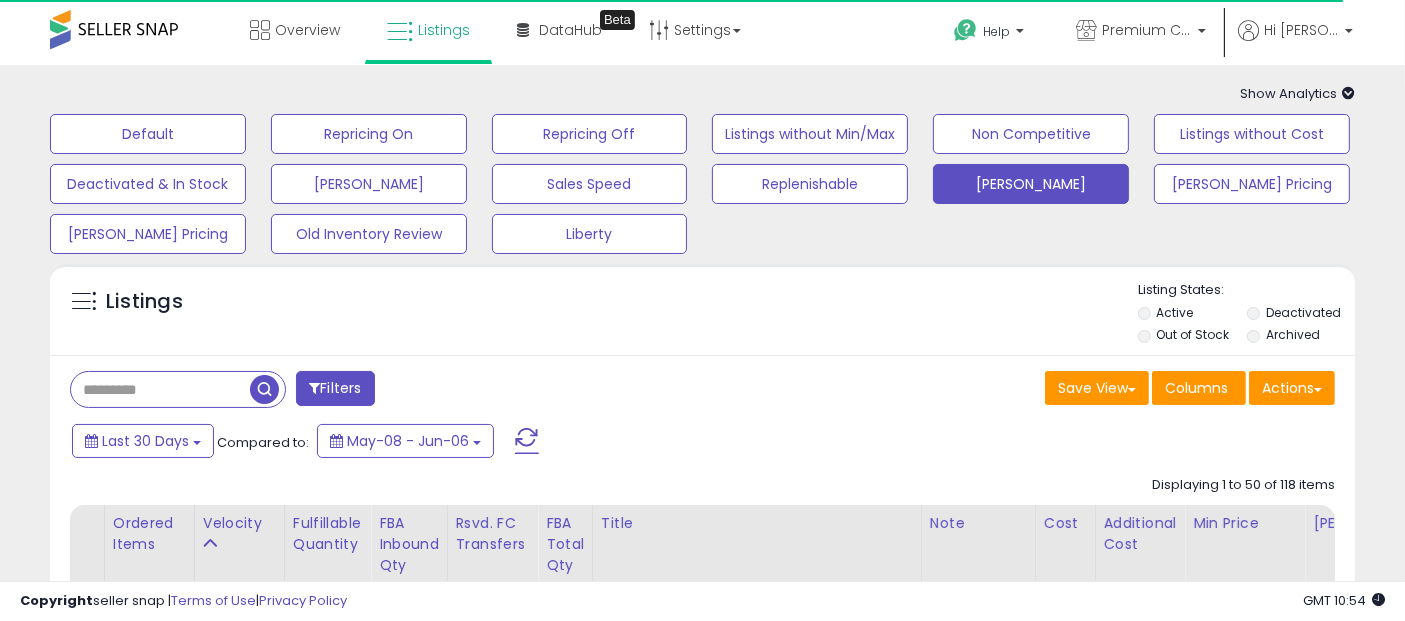 scroll, scrollTop: 333, scrollLeft: 0, axis: vertical 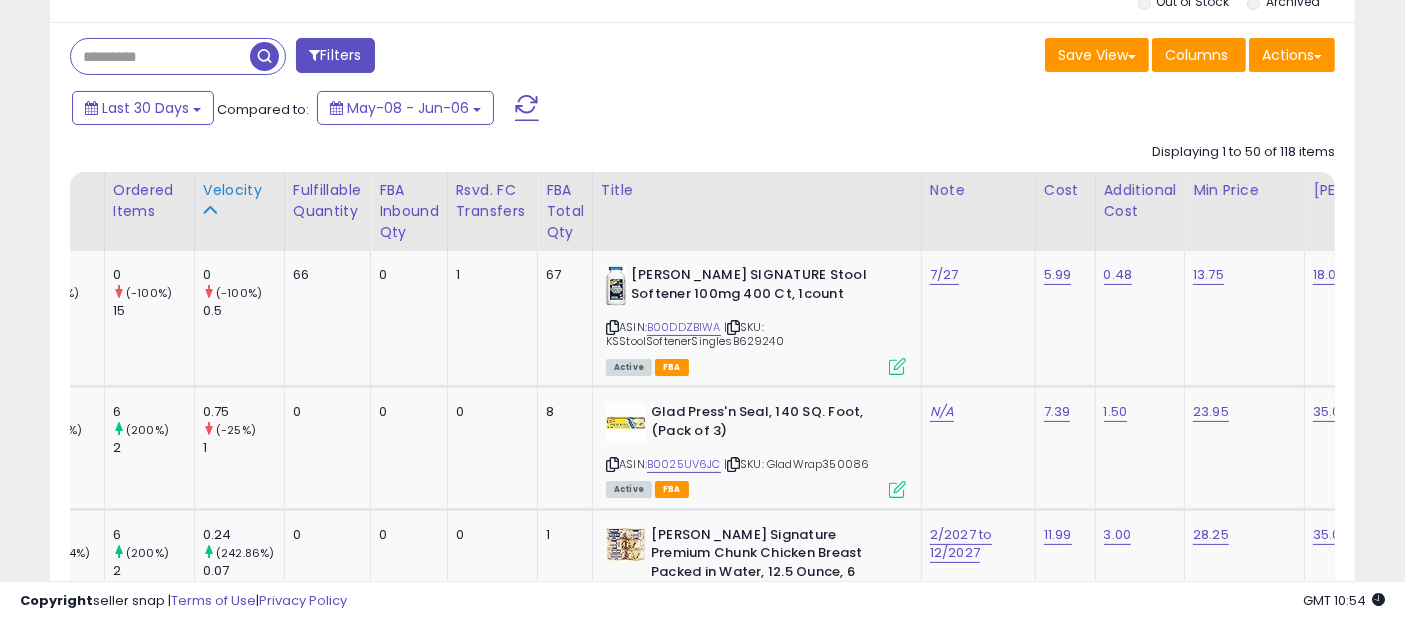 click on "Velocity" 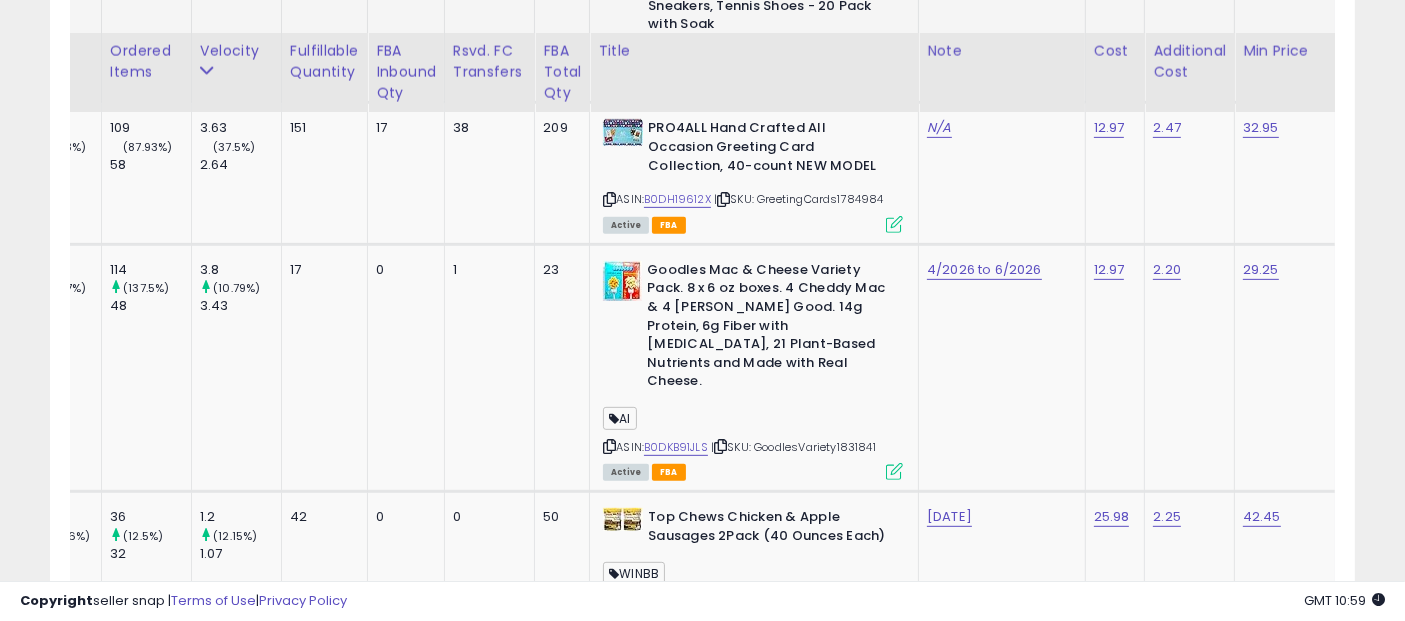 scroll, scrollTop: 8555, scrollLeft: 0, axis: vertical 